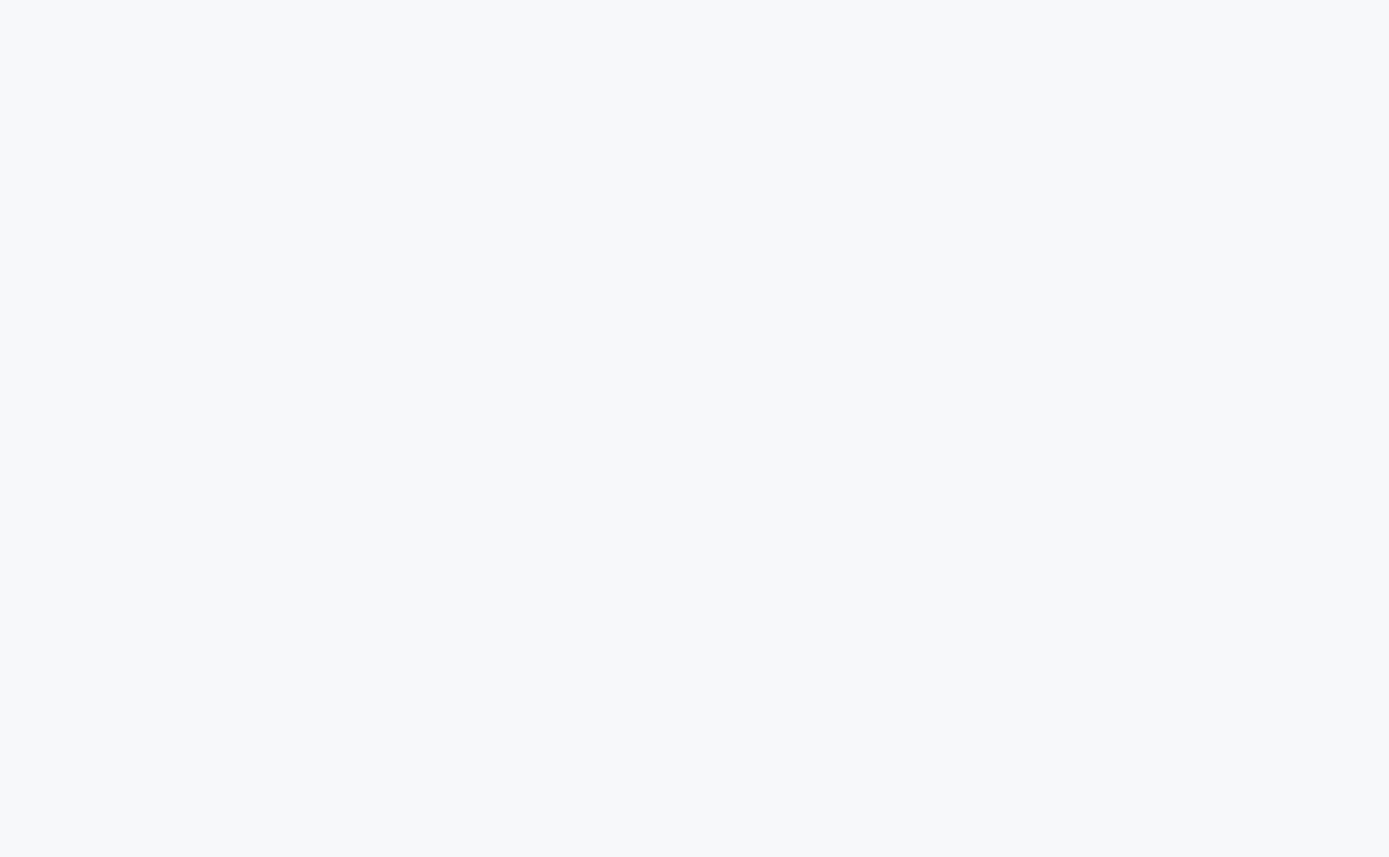 scroll, scrollTop: 0, scrollLeft: 0, axis: both 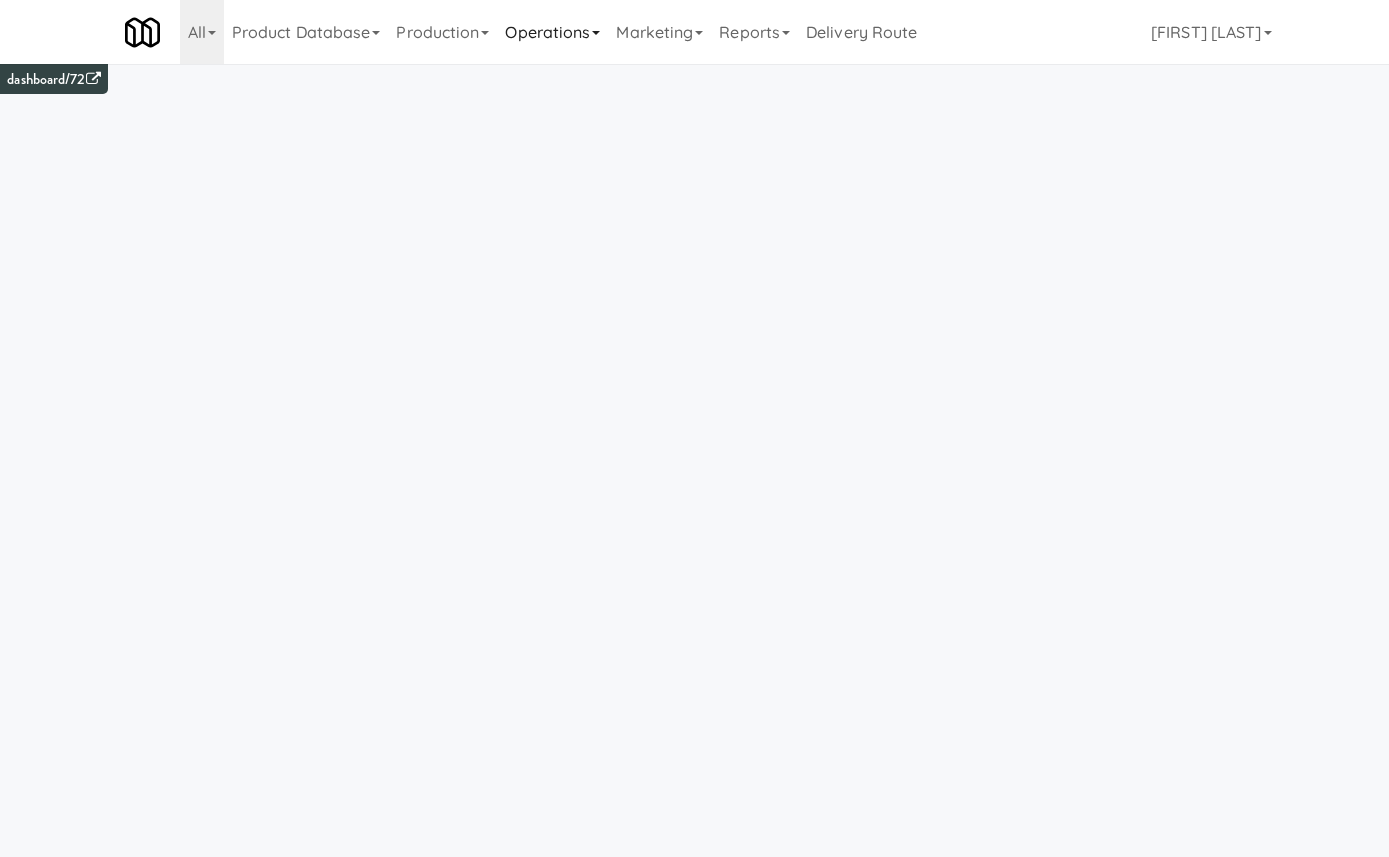 click on "Operations" at bounding box center (552, 32) 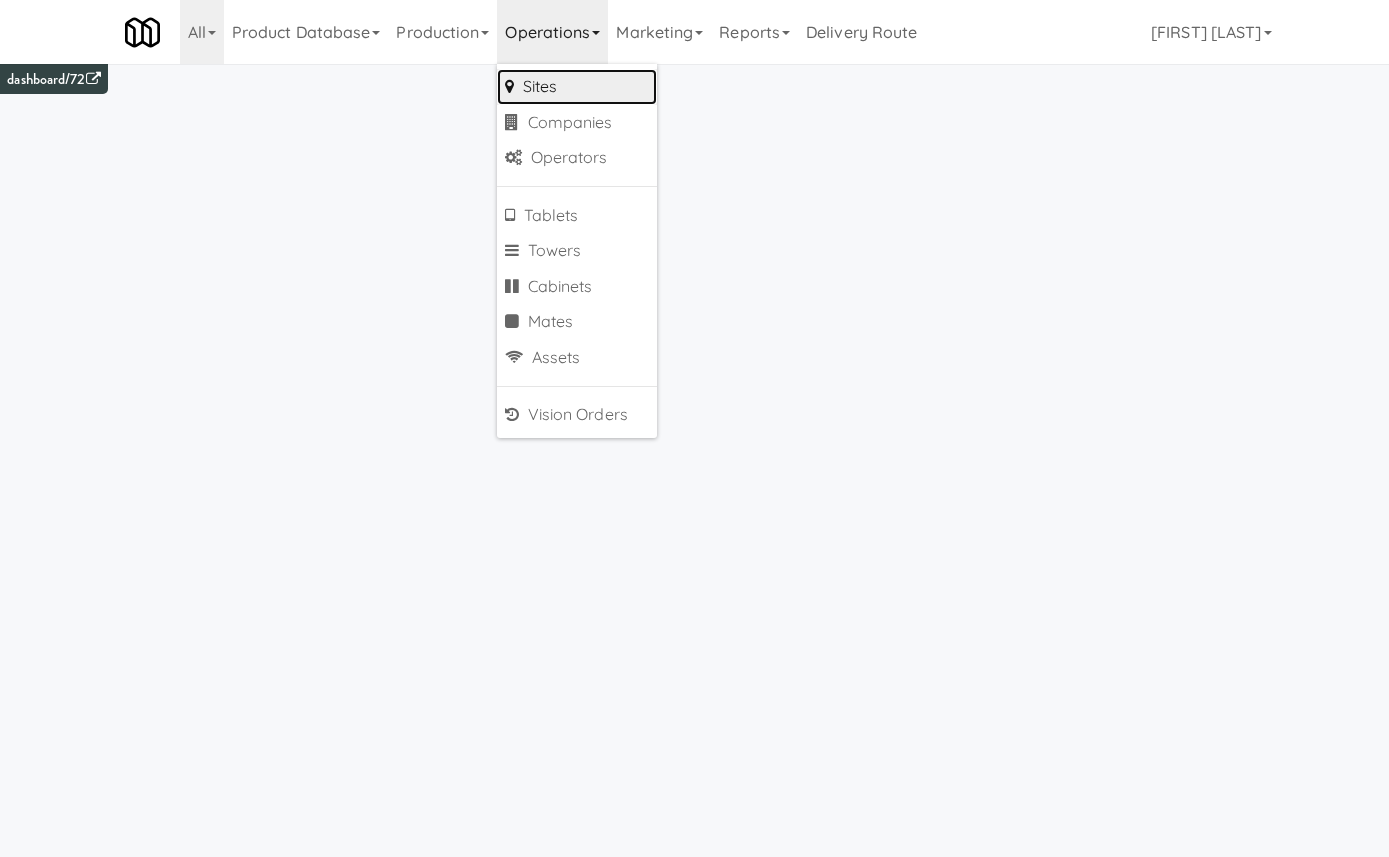 click on "Sites" at bounding box center [577, 87] 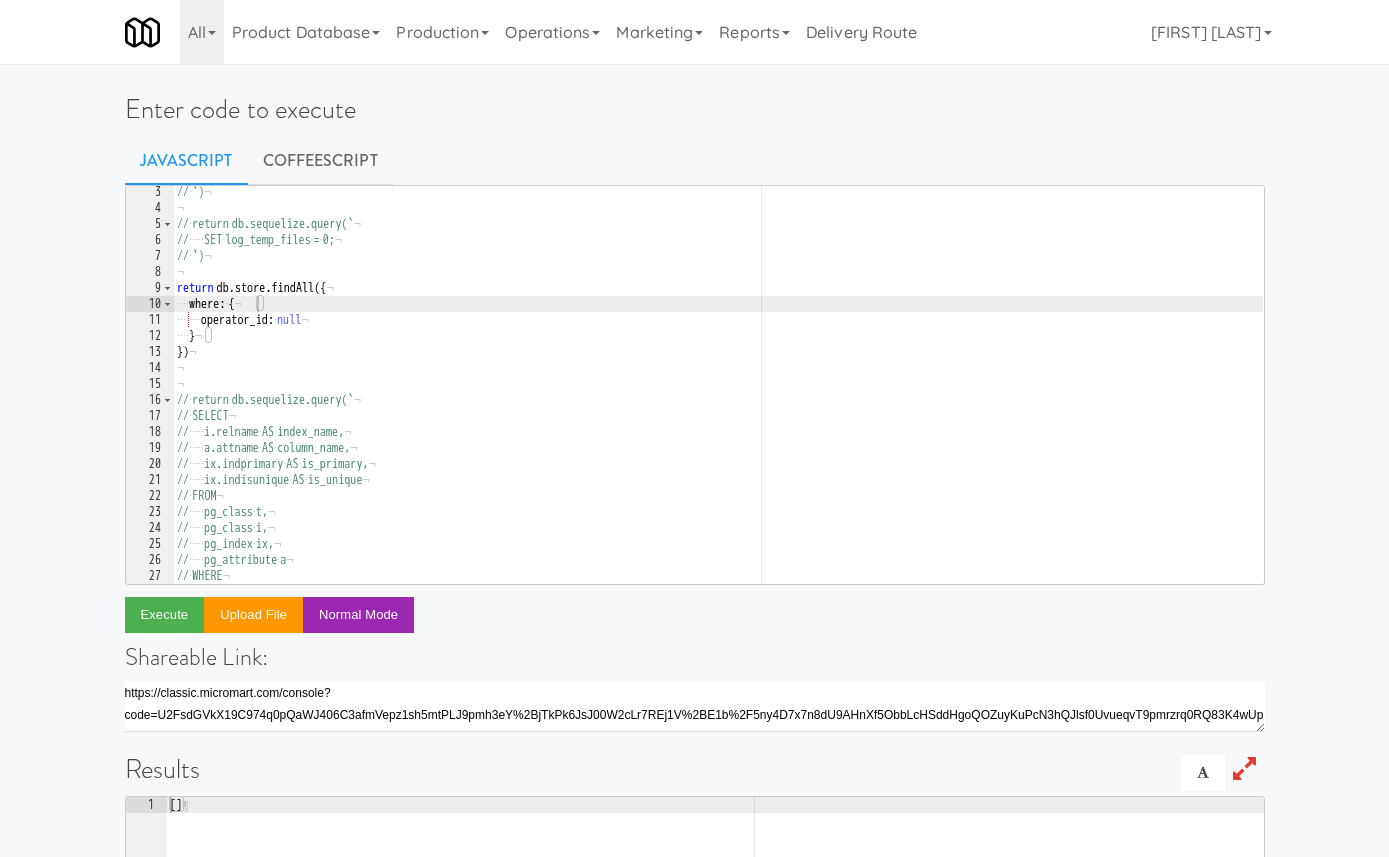scroll, scrollTop: 0, scrollLeft: 0, axis: both 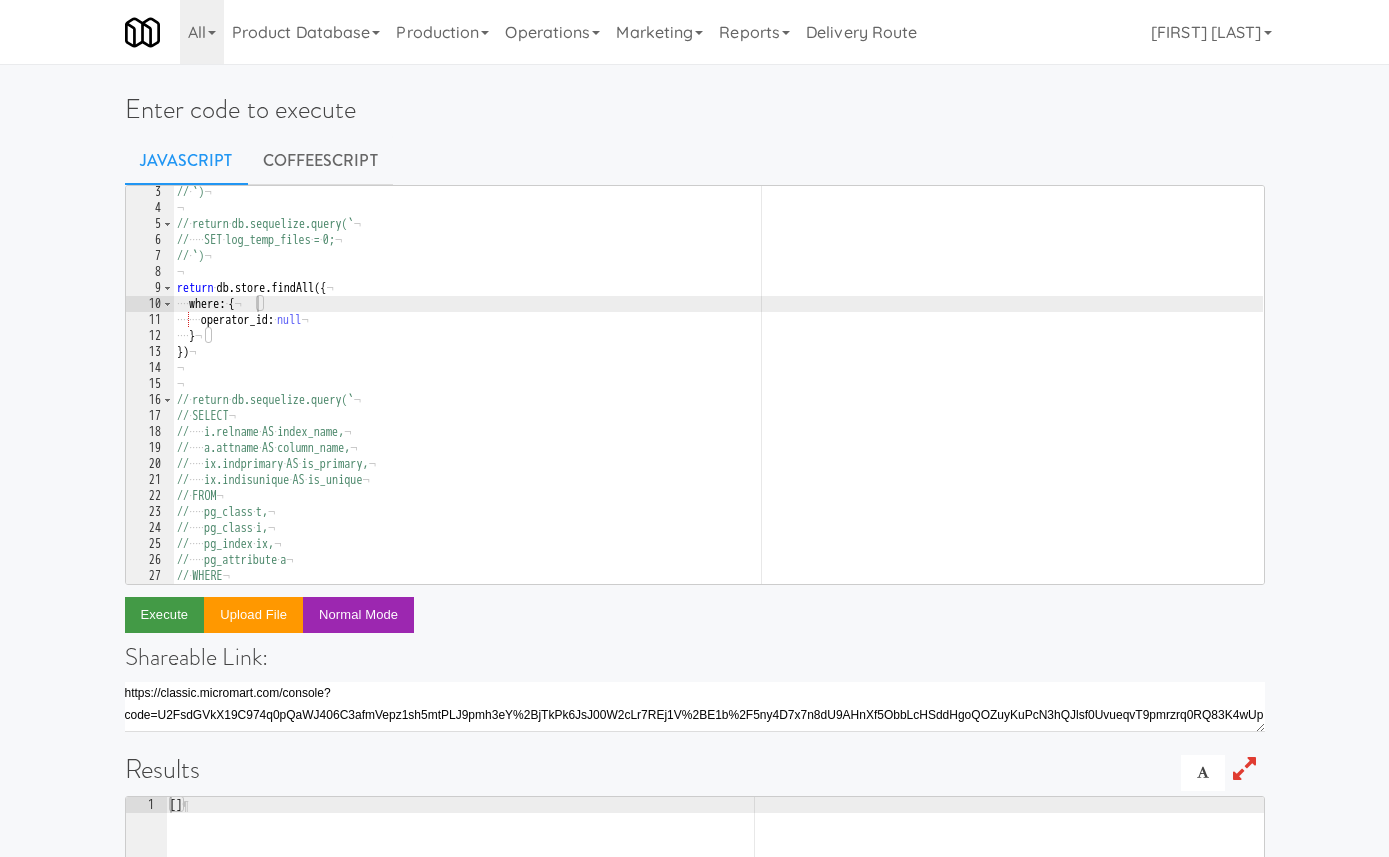 click on "Execute" at bounding box center (165, 615) 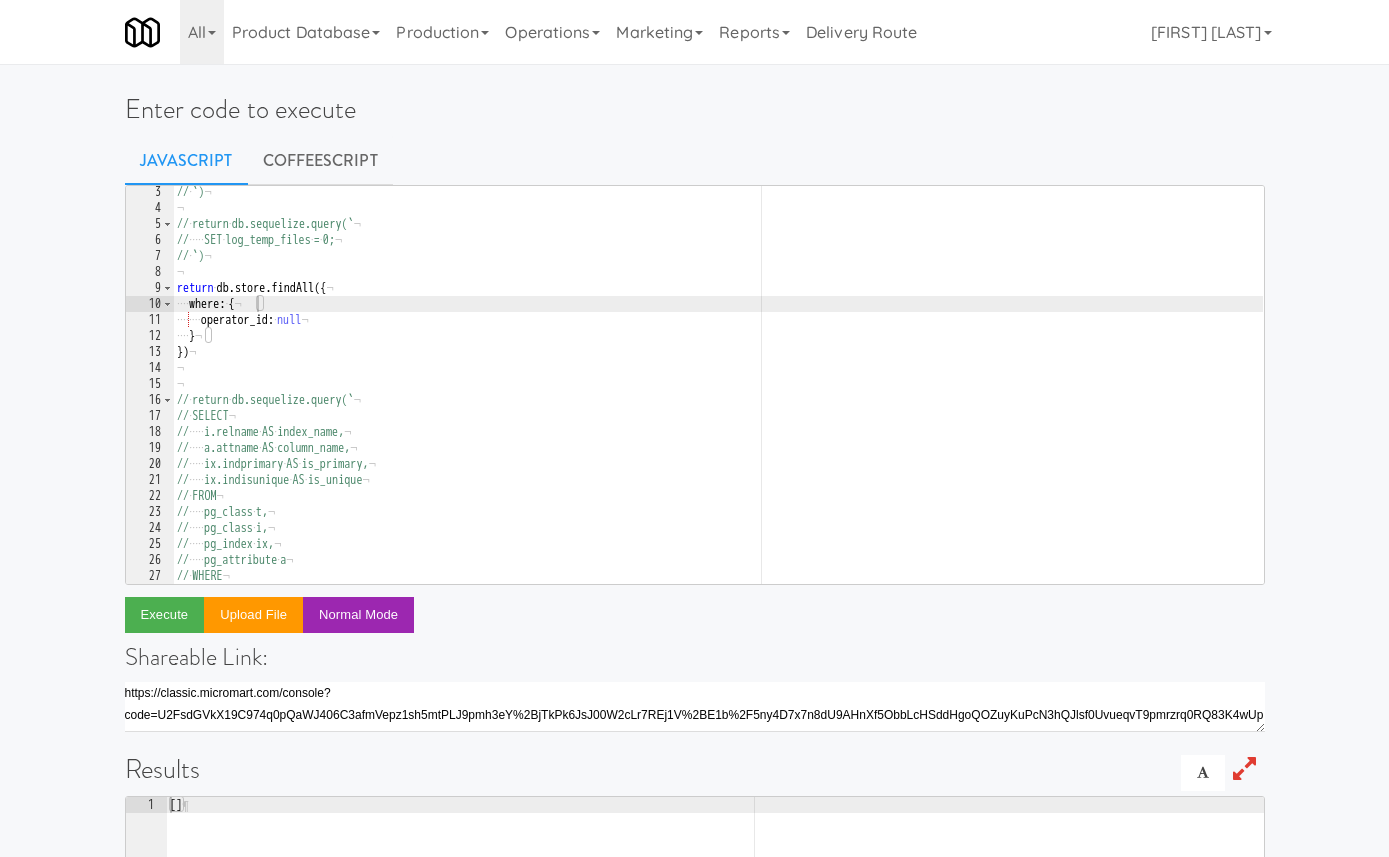 scroll, scrollTop: 0, scrollLeft: 0, axis: both 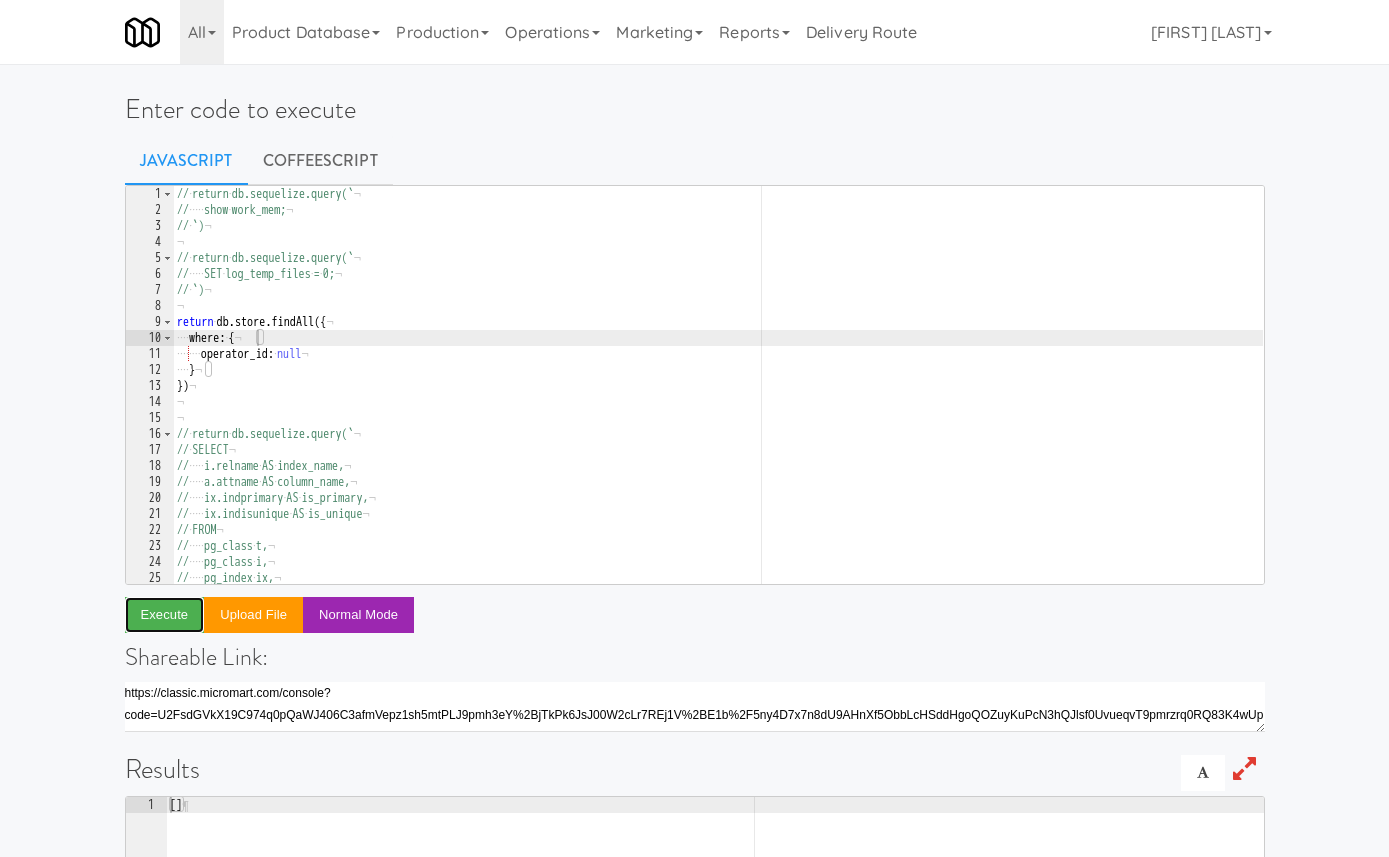 type 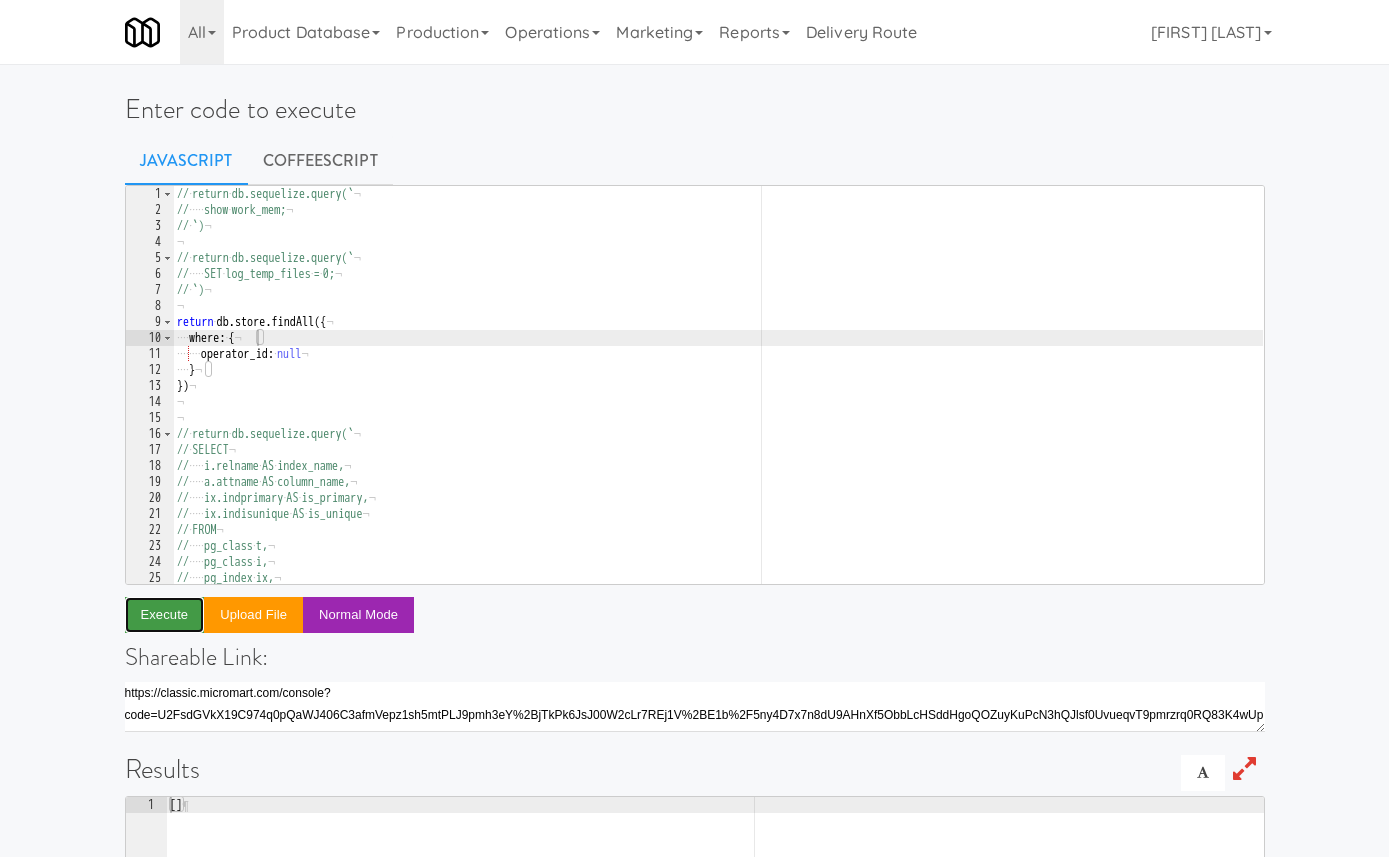 click on "Execute" at bounding box center [165, 615] 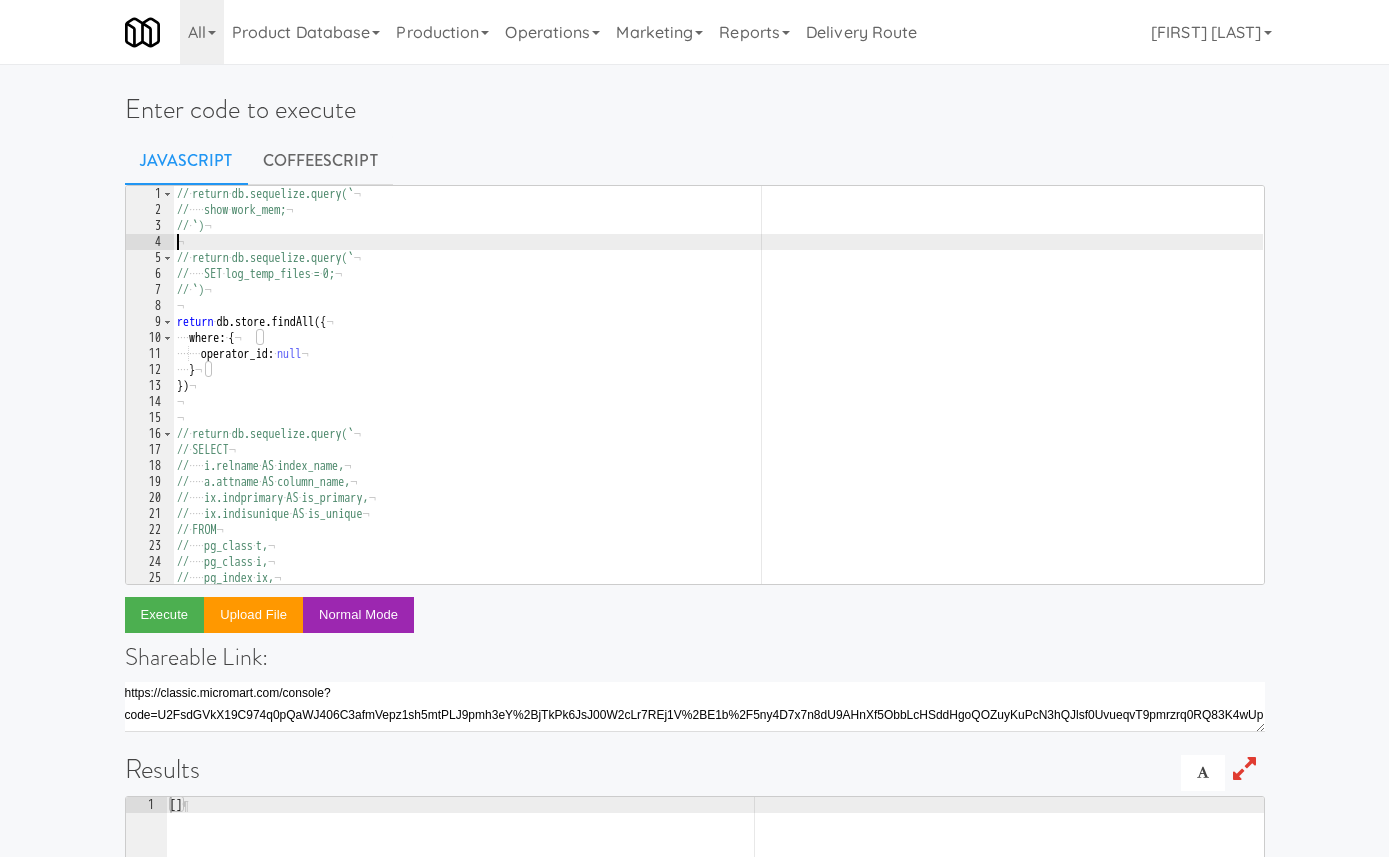 scroll, scrollTop: 0, scrollLeft: 0, axis: both 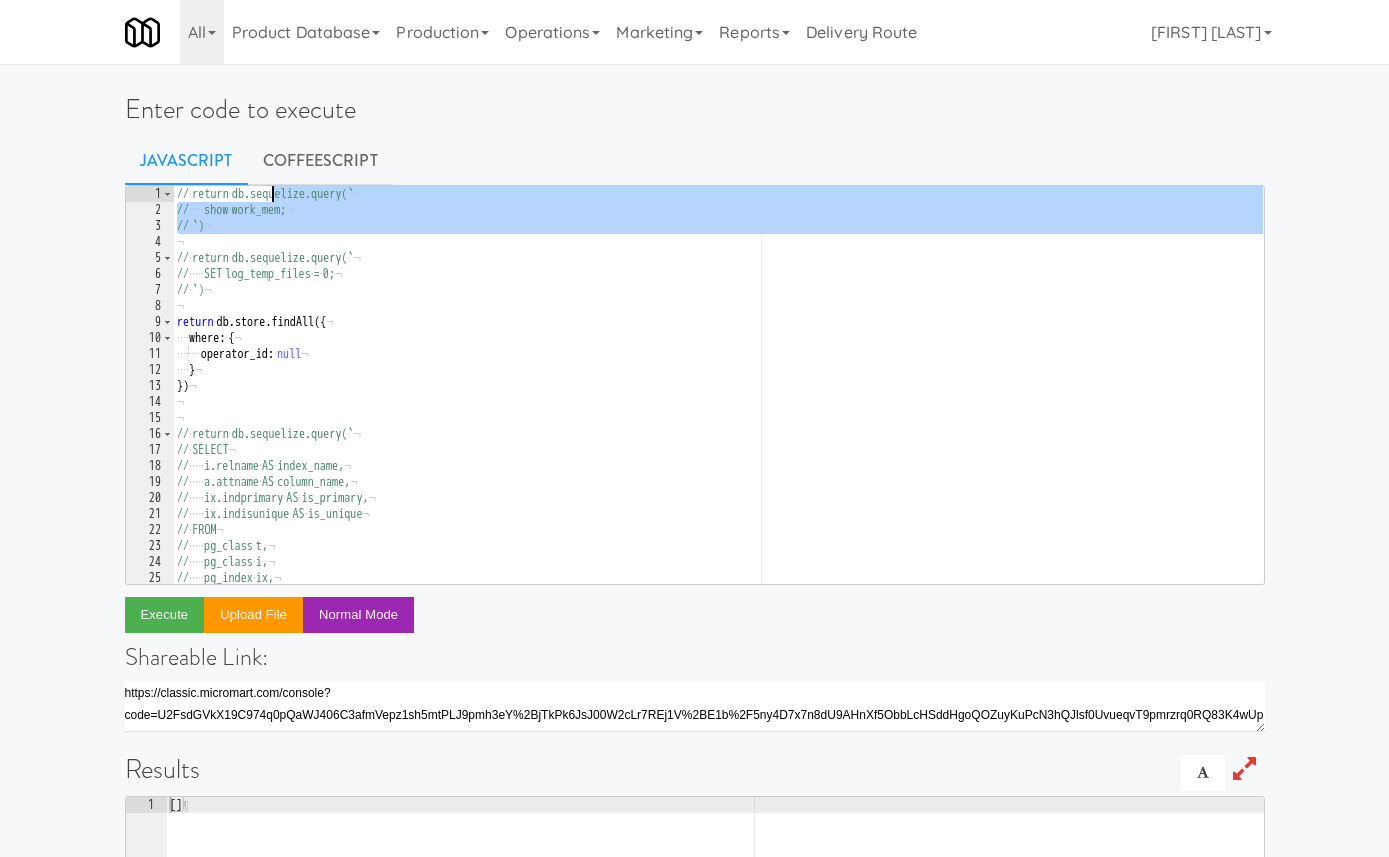 drag, startPoint x: 298, startPoint y: 236, endPoint x: 269, endPoint y: 195, distance: 50.219517 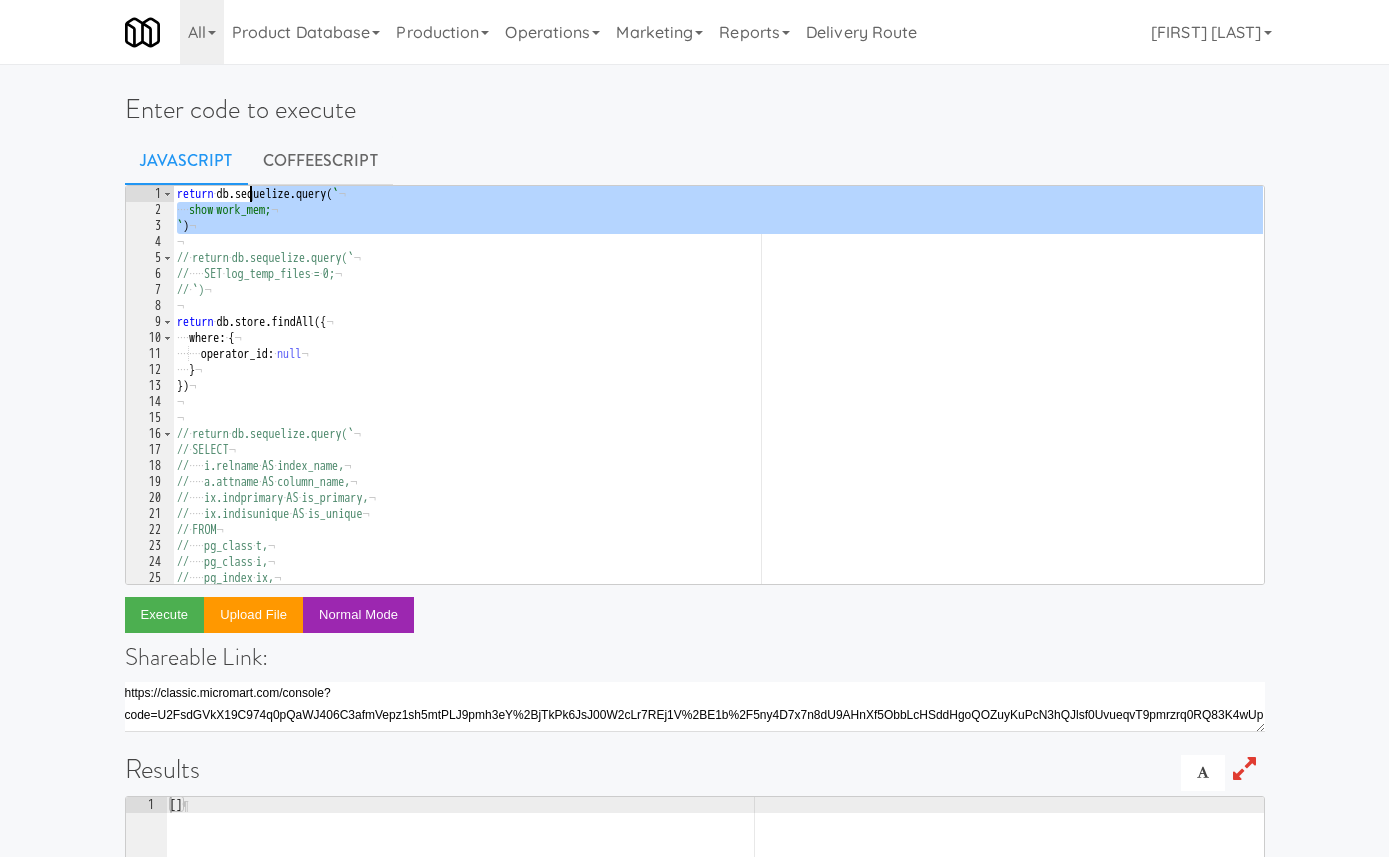click on "return · db . sequelize . query ( ` ¬ ···· show · work_mem; ¬ ` ) ¬ ¬ // · return · db.sequelize.query(` ¬ // ····· SET · log_temp_files · = · 0; ¬ // · `) ¬ ¬ return · db . store . findAll ({ ¬ ···· where : · { ¬ ···· ···· operator_id : · null ¬ ···· } ¬ }) ¬ ¬ ¬ // · return · db.sequelize.query(` ¬ // · SELECT ¬ // ····· i.relname · AS · index_name, ¬ // ····· a.attname · AS · column_name, ¬ // ····· ix.indisprimary · AS · is_primary, ¬ // ····· ix.indisunique · AS · is_unique ¬ // · FROM ¬ // ····· pg_class · t, ¬ // ····· pg_class · i, ¬ // ····· pg_index · ix, ¬ // ····· pg_attribute · a ¬" at bounding box center (718, 401) 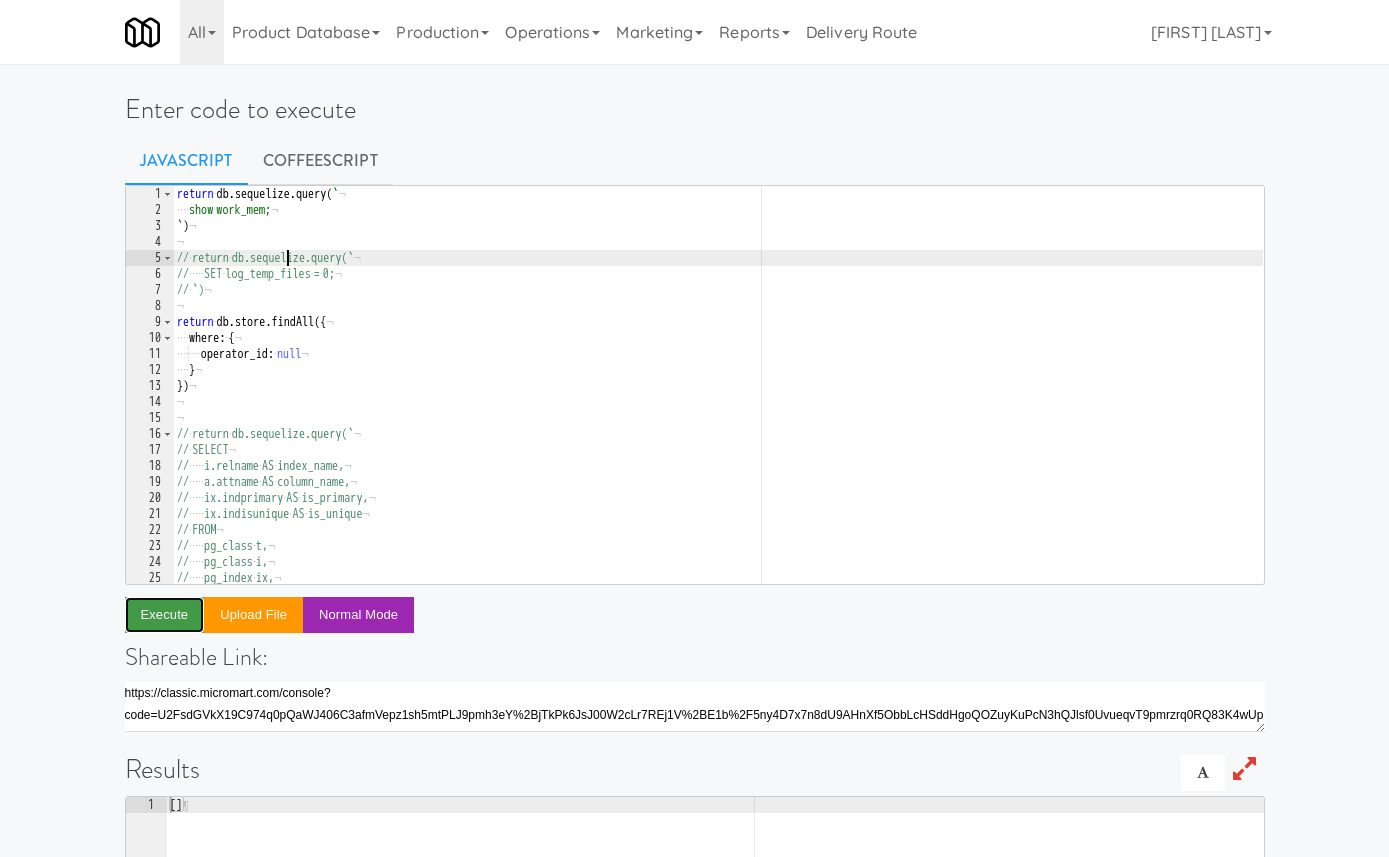 click on "Execute" at bounding box center [165, 615] 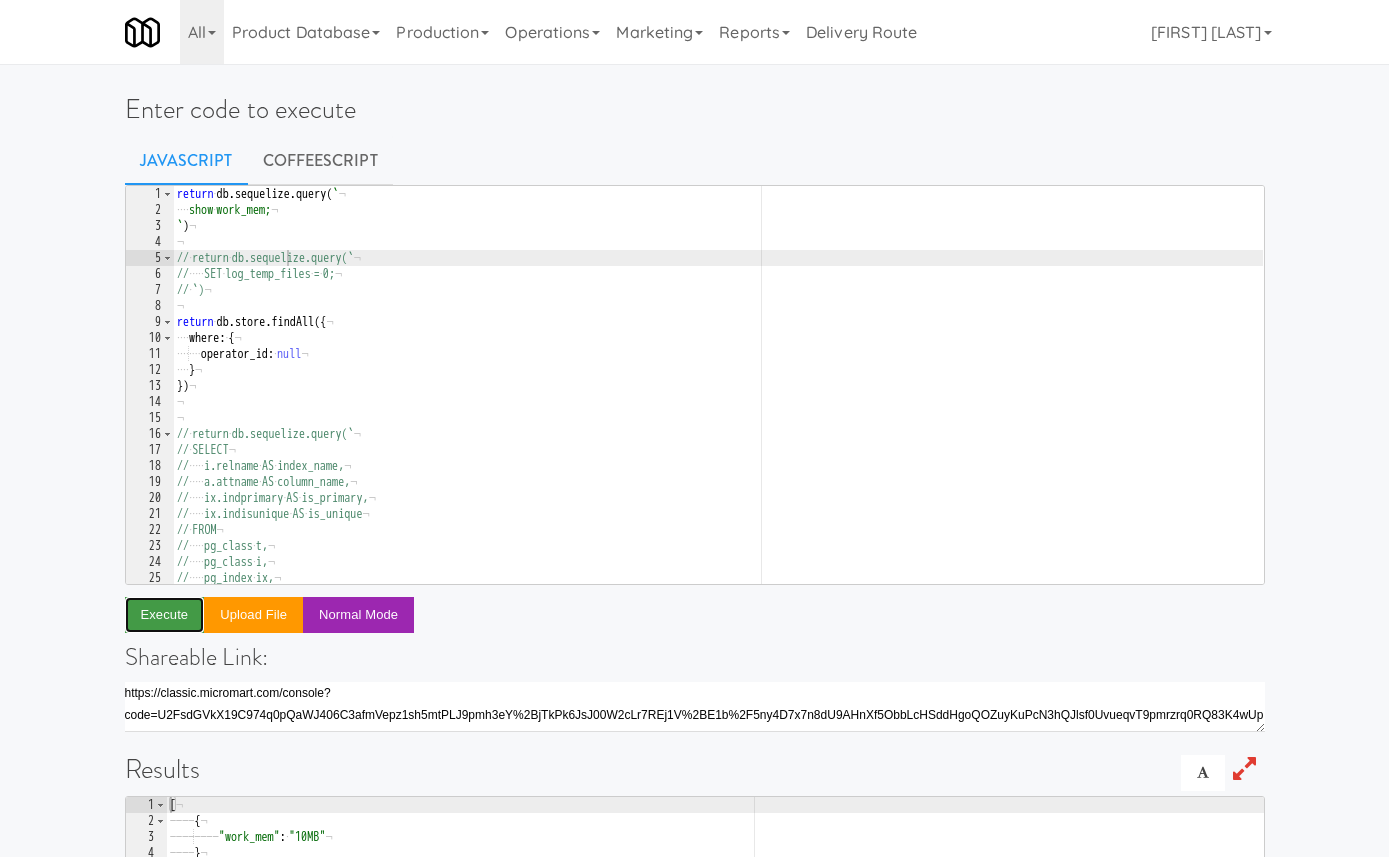 click on "Execute" at bounding box center [165, 615] 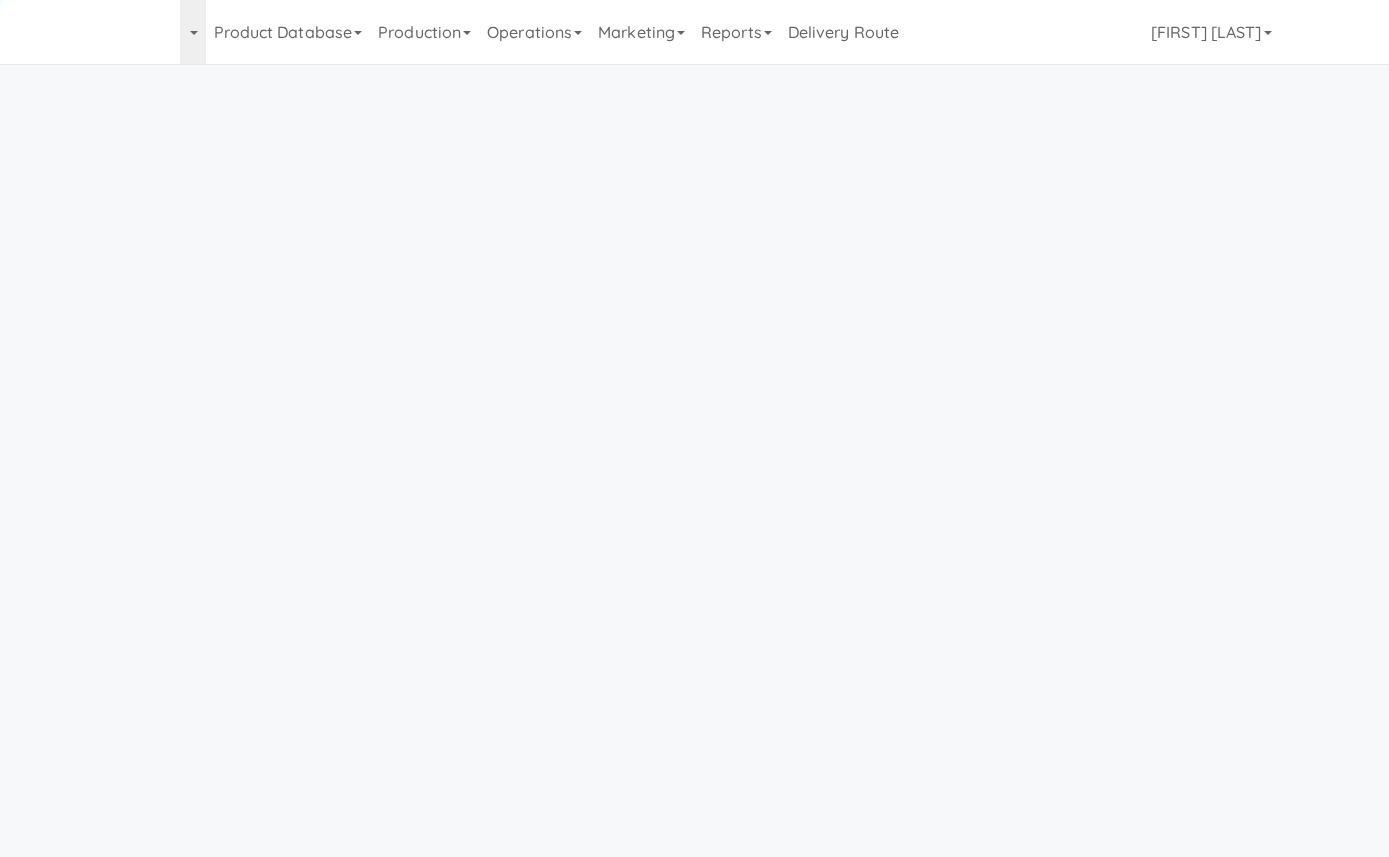 scroll, scrollTop: 0, scrollLeft: 0, axis: both 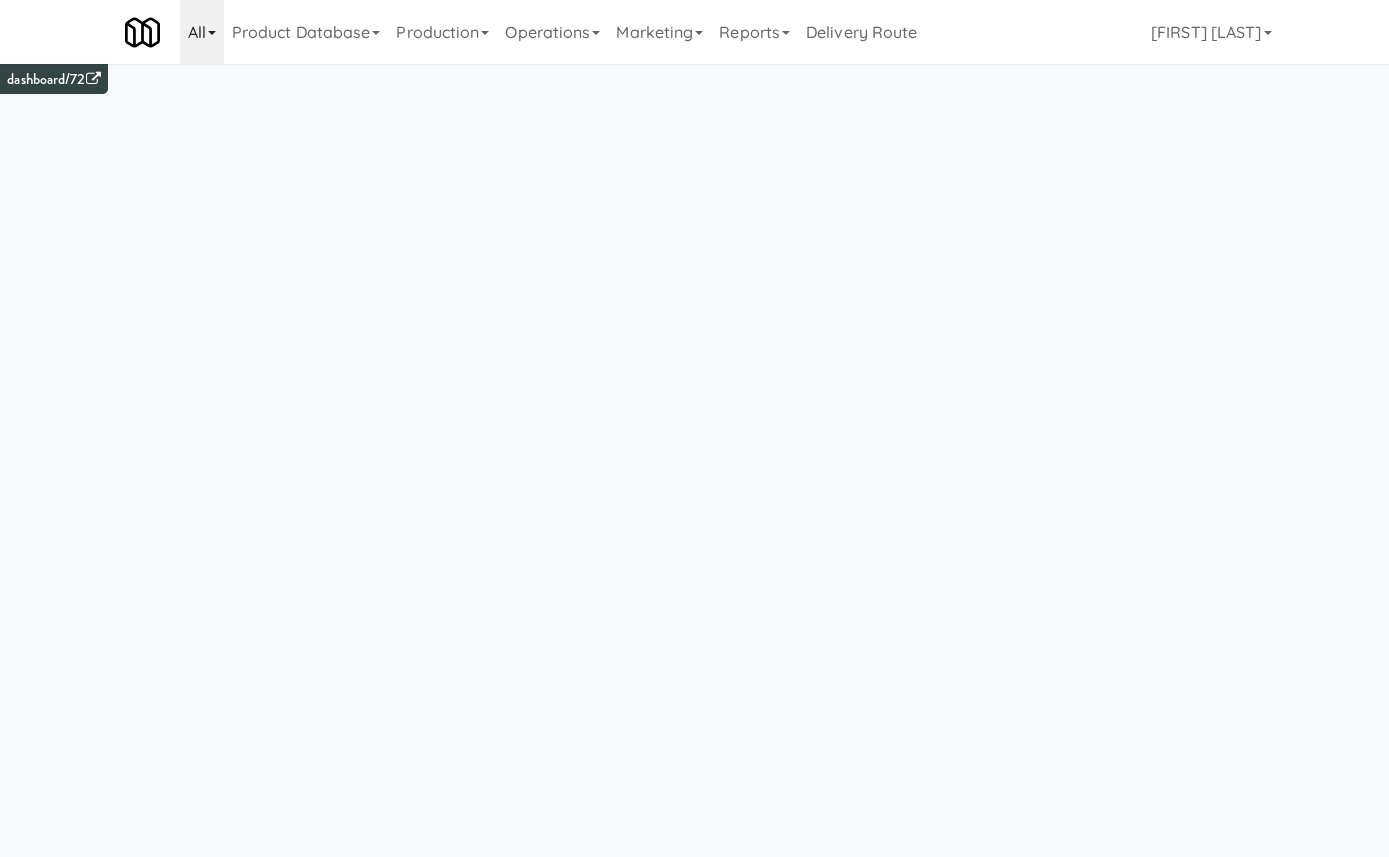 click on "All" at bounding box center (202, 32) 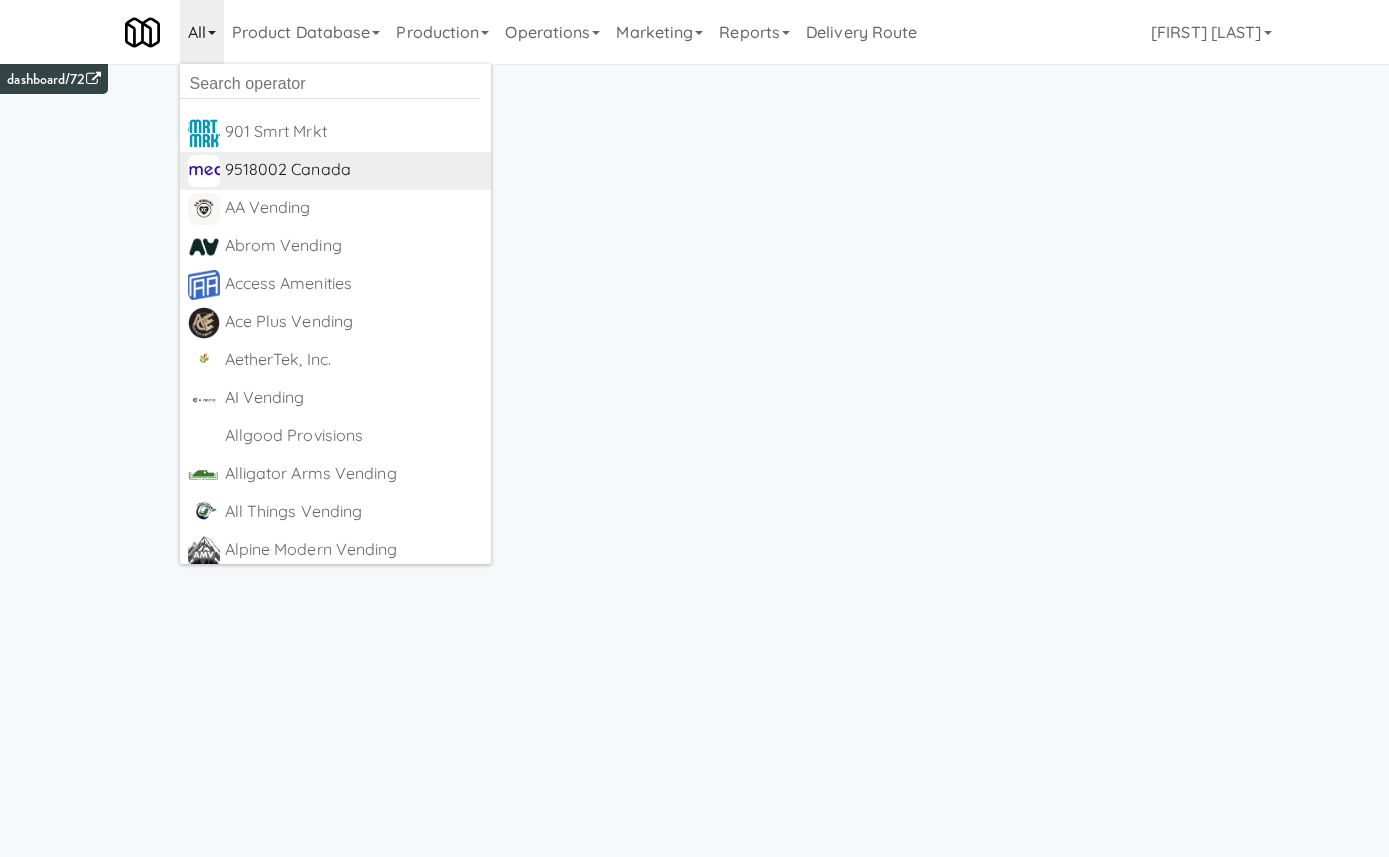 click on "9518002 Canada" at bounding box center (354, 170) 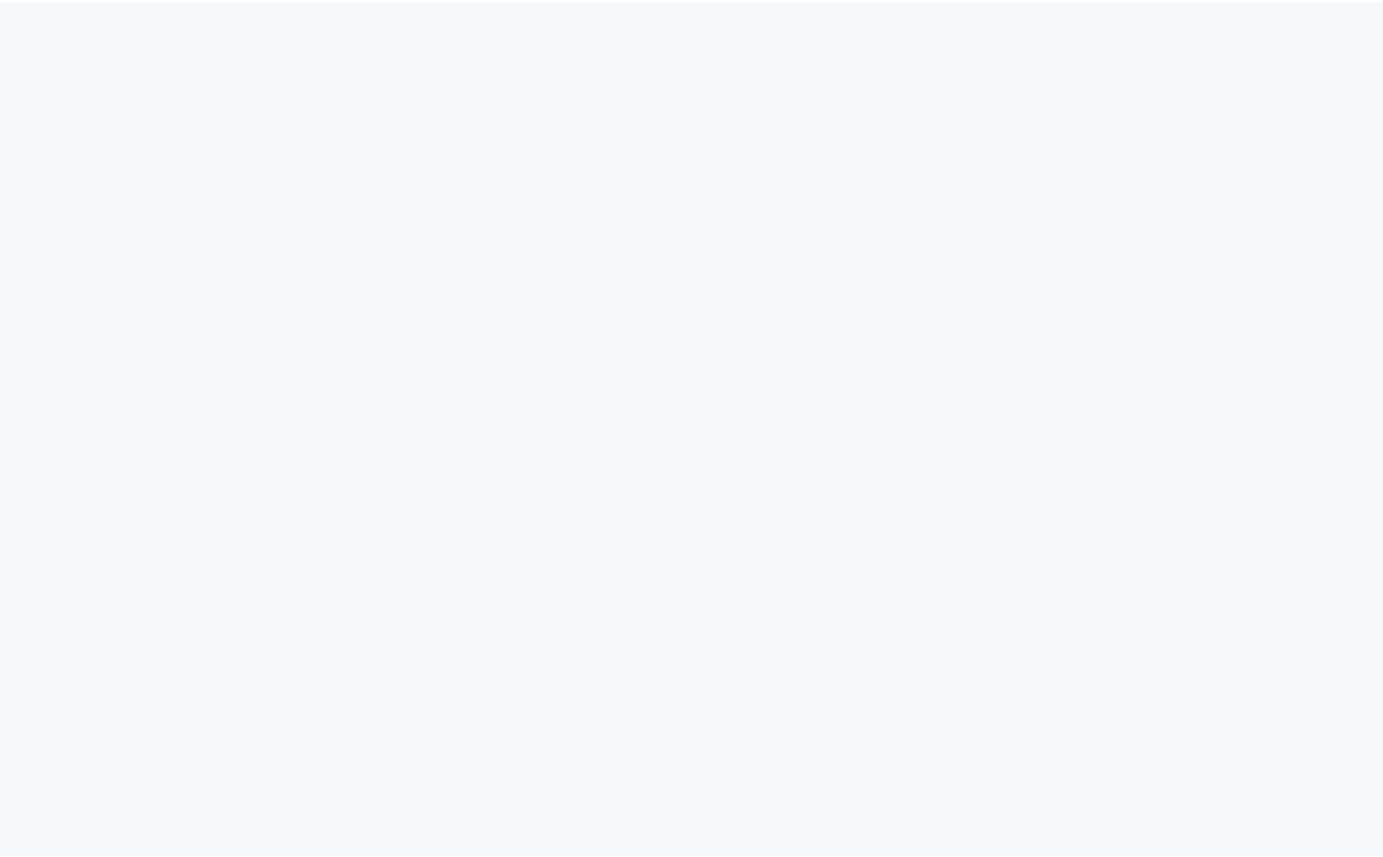 scroll, scrollTop: 0, scrollLeft: 0, axis: both 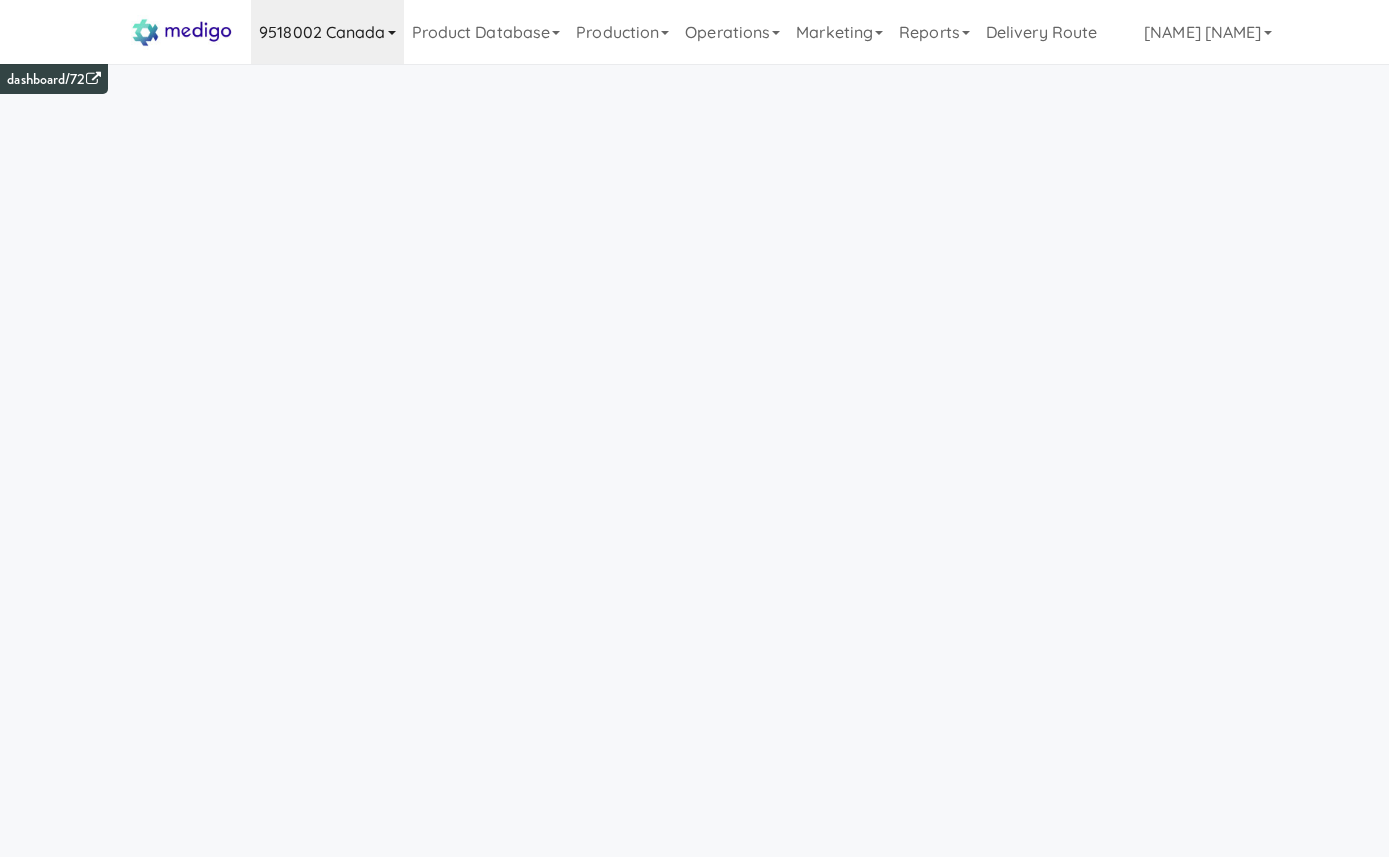 click on "9518002 Canada" at bounding box center (327, 32) 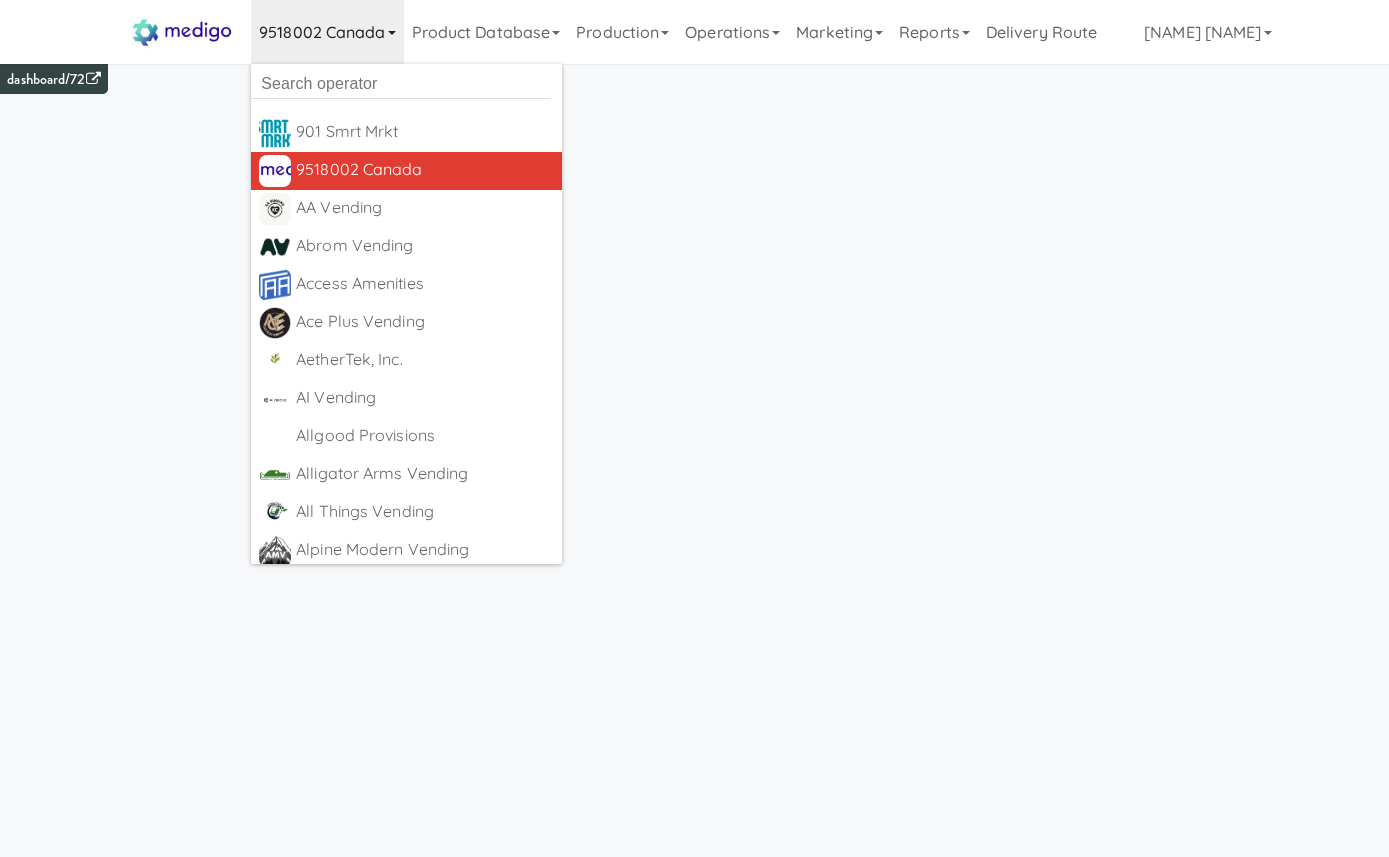 click on "9518002 Canada" at bounding box center [327, 32] 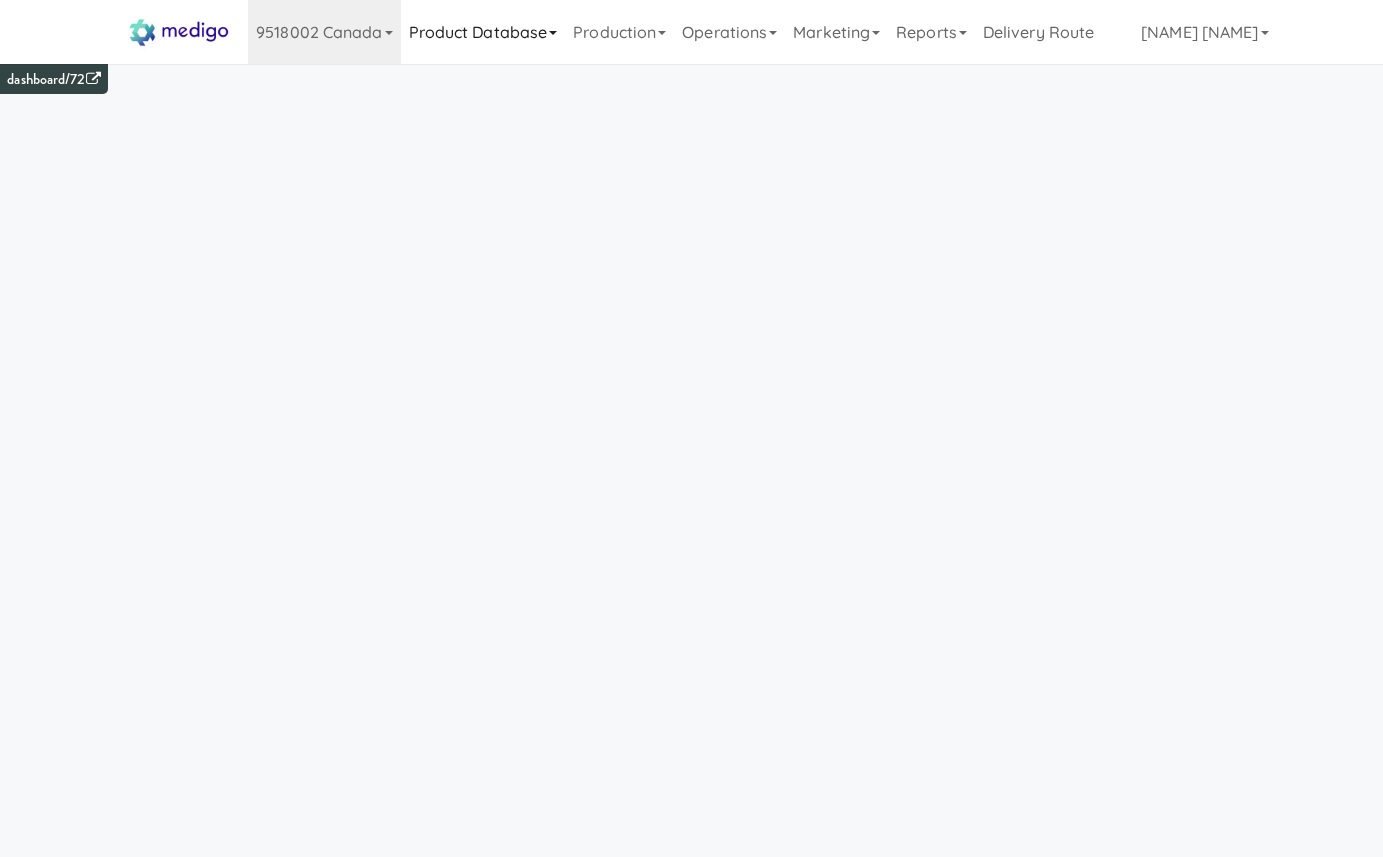 click on "Product Database" at bounding box center [483, 32] 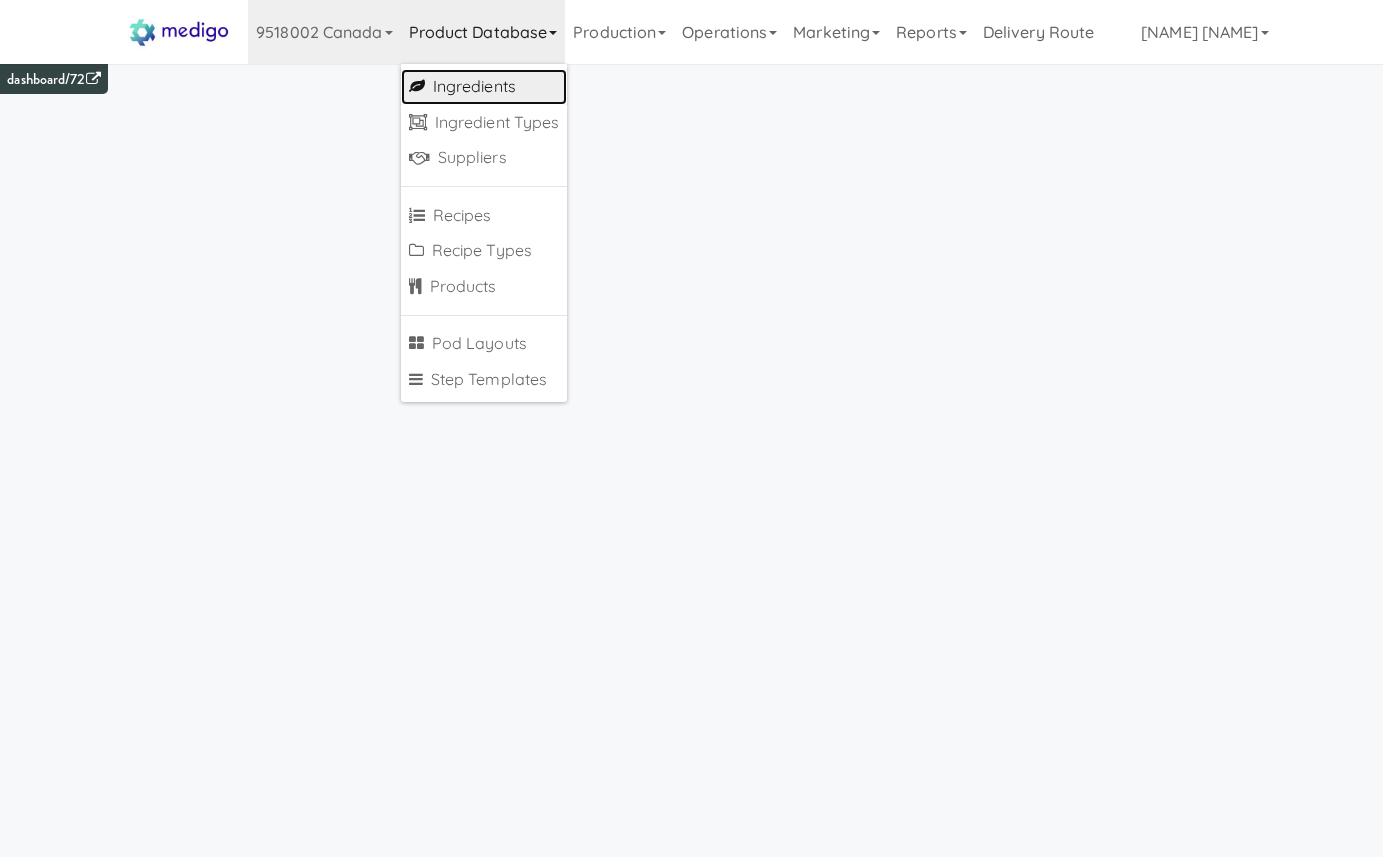 click on "Ingredients" at bounding box center [484, 87] 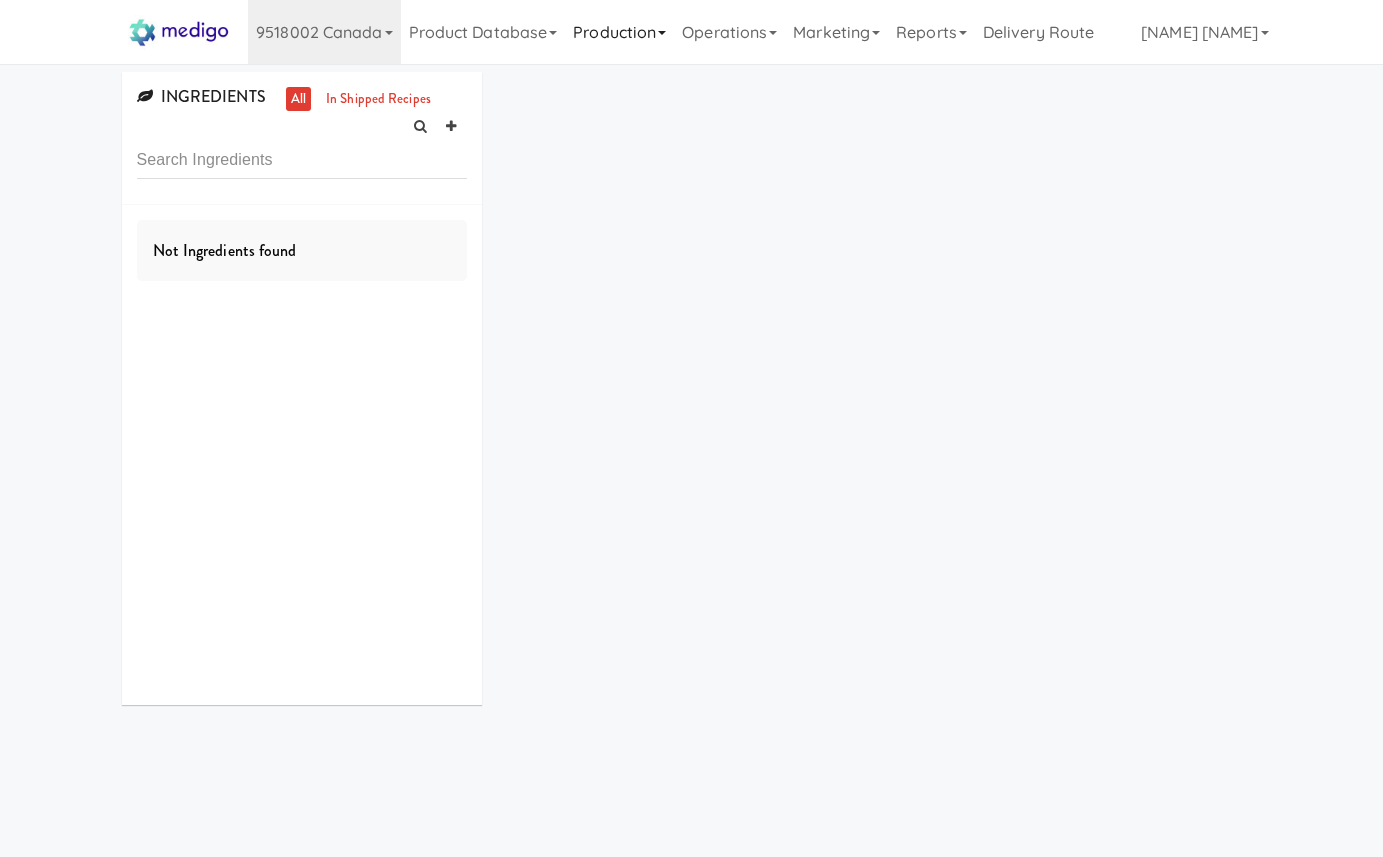 click on "Production" at bounding box center (619, 32) 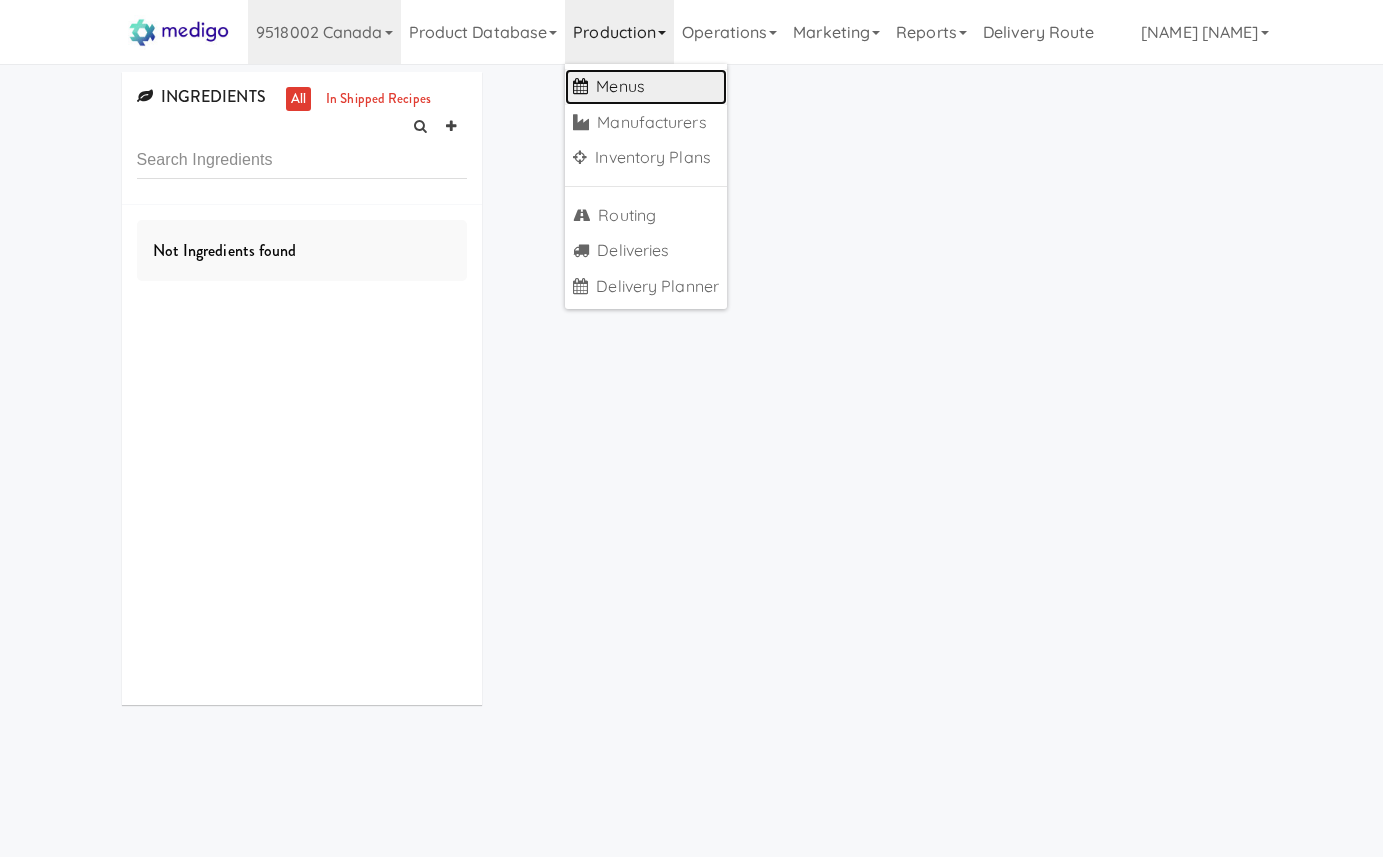 click on "Menus" at bounding box center (646, 87) 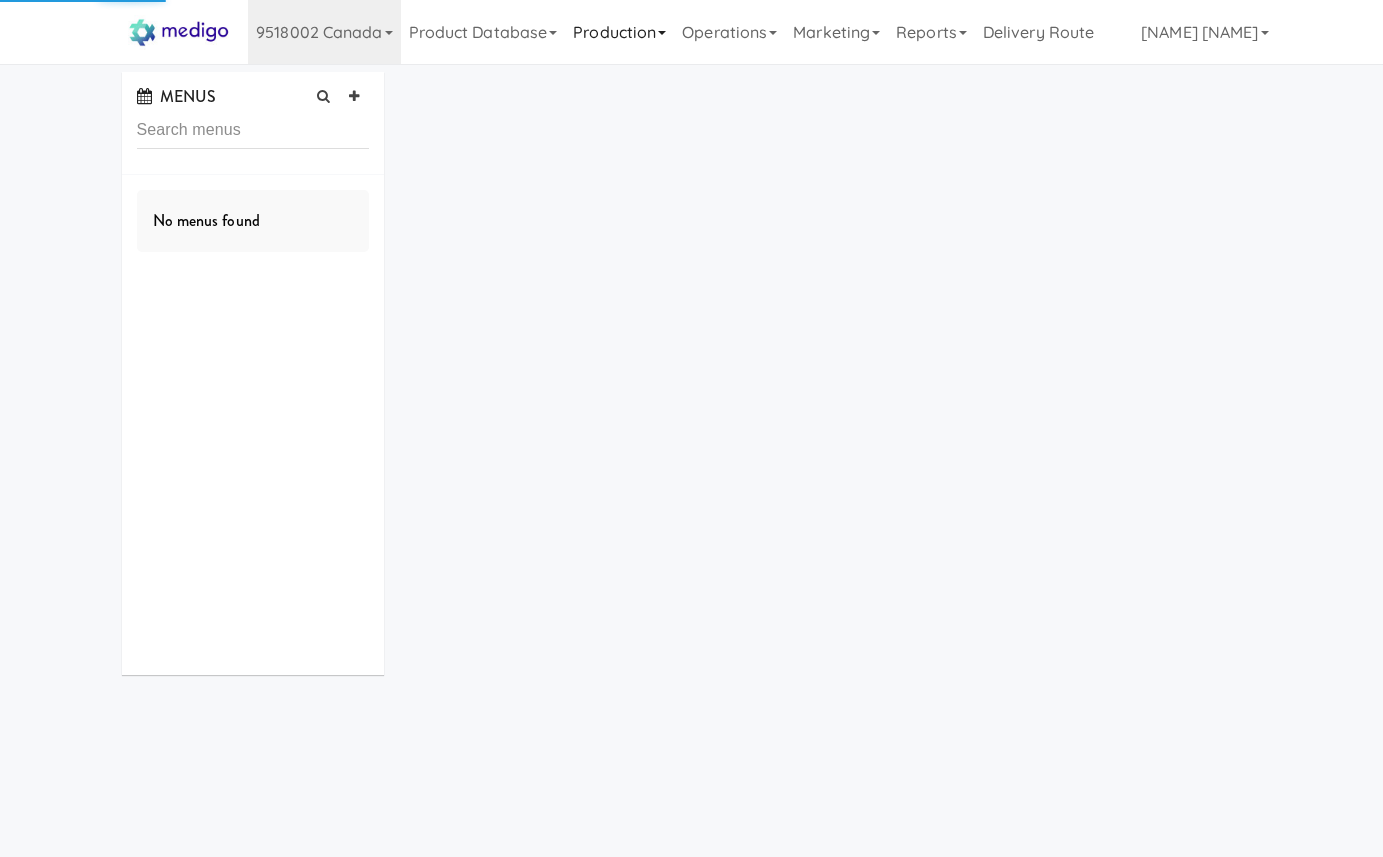 click on "Production" at bounding box center [619, 32] 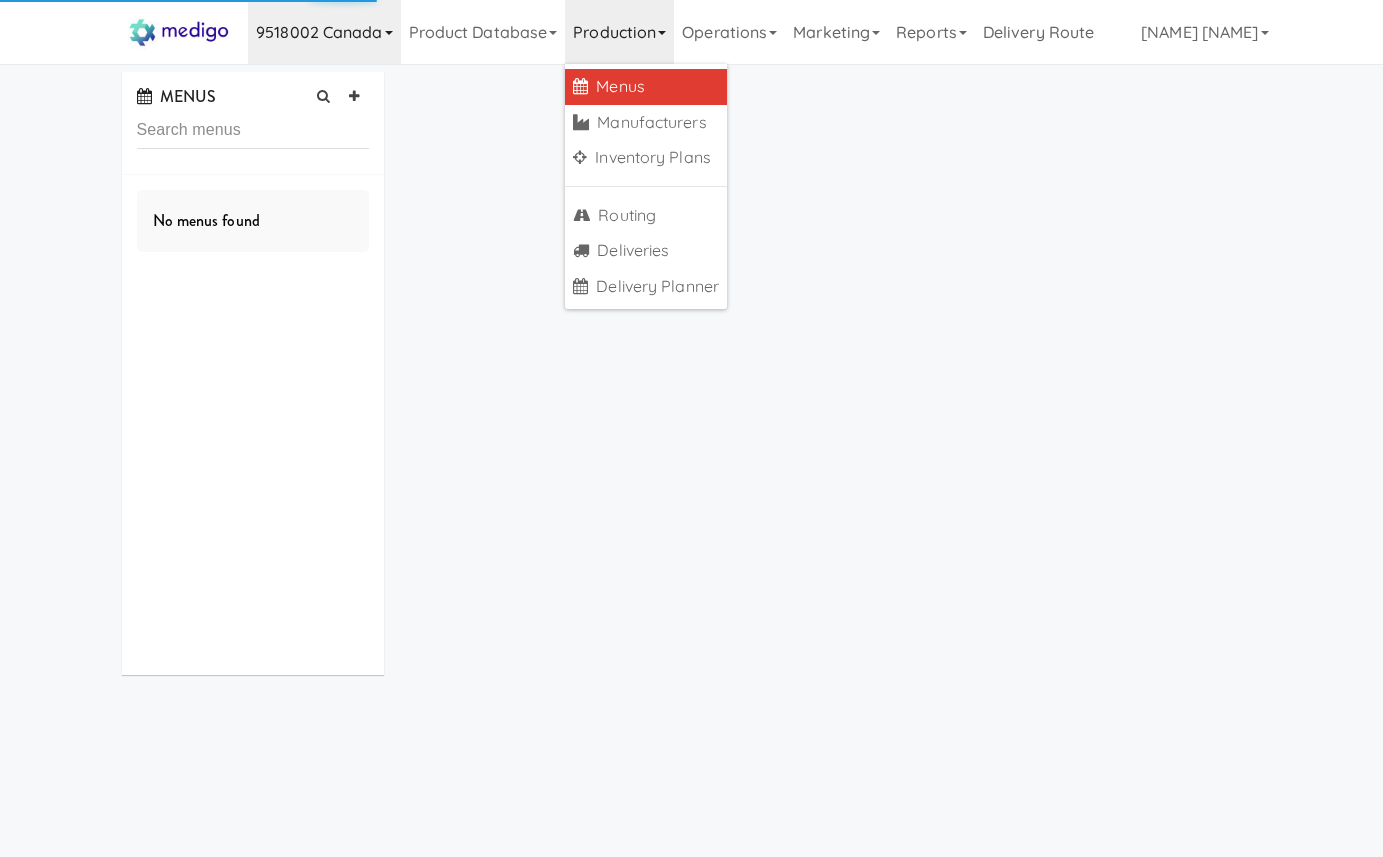 click on "9518002 Canada" at bounding box center (324, 32) 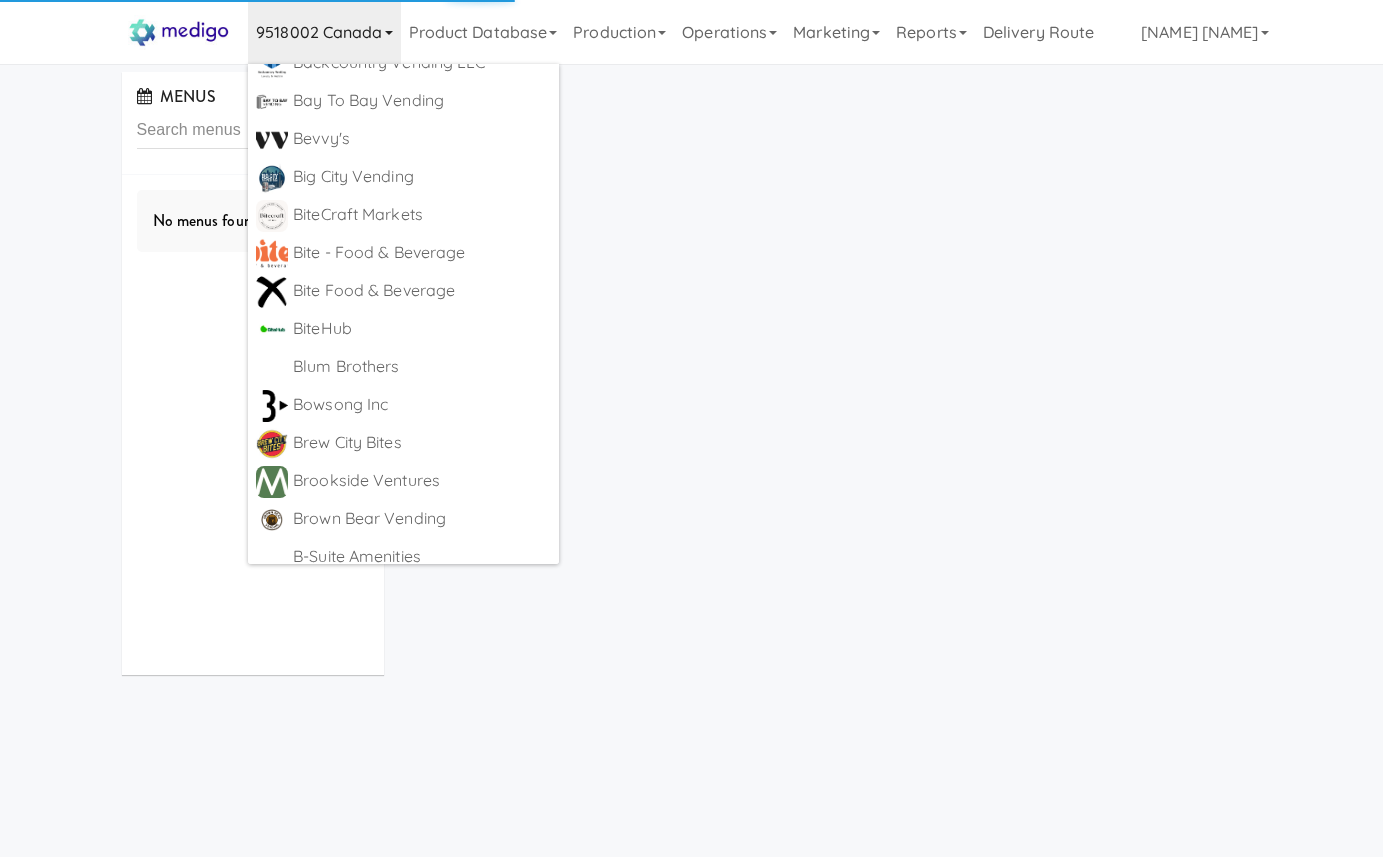 scroll, scrollTop: 0, scrollLeft: 0, axis: both 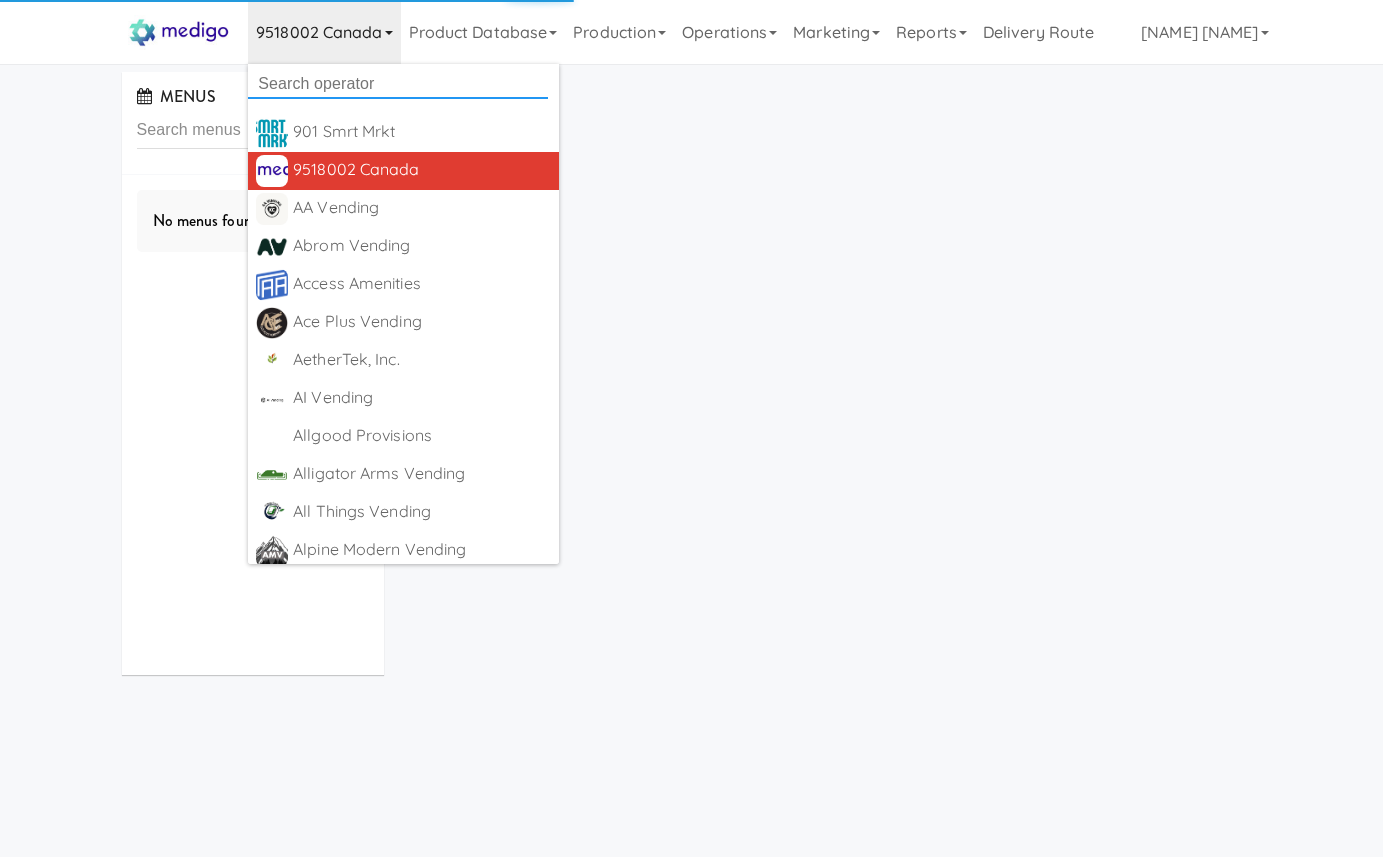 click at bounding box center [398, 84] 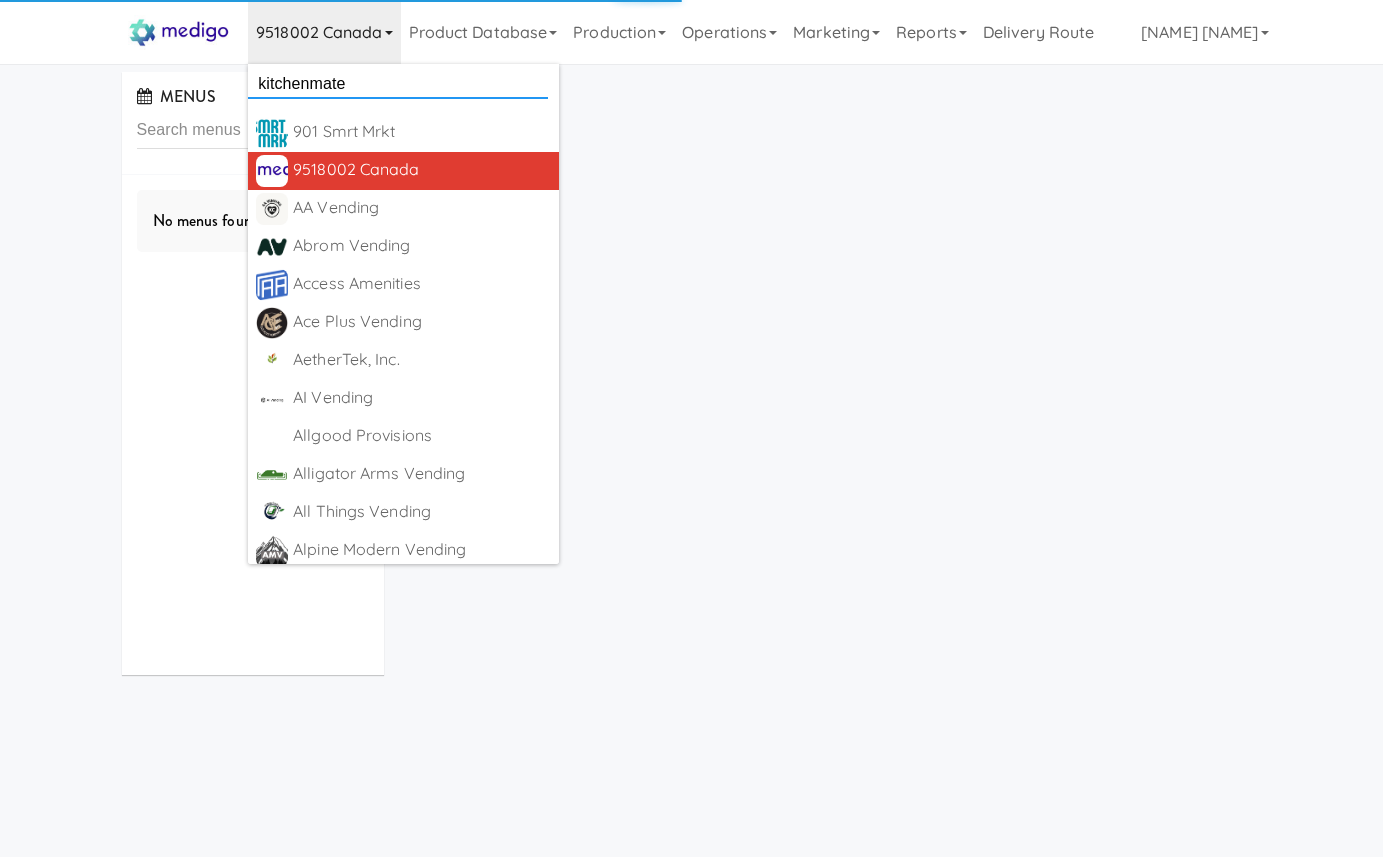 type on "kitchenmate" 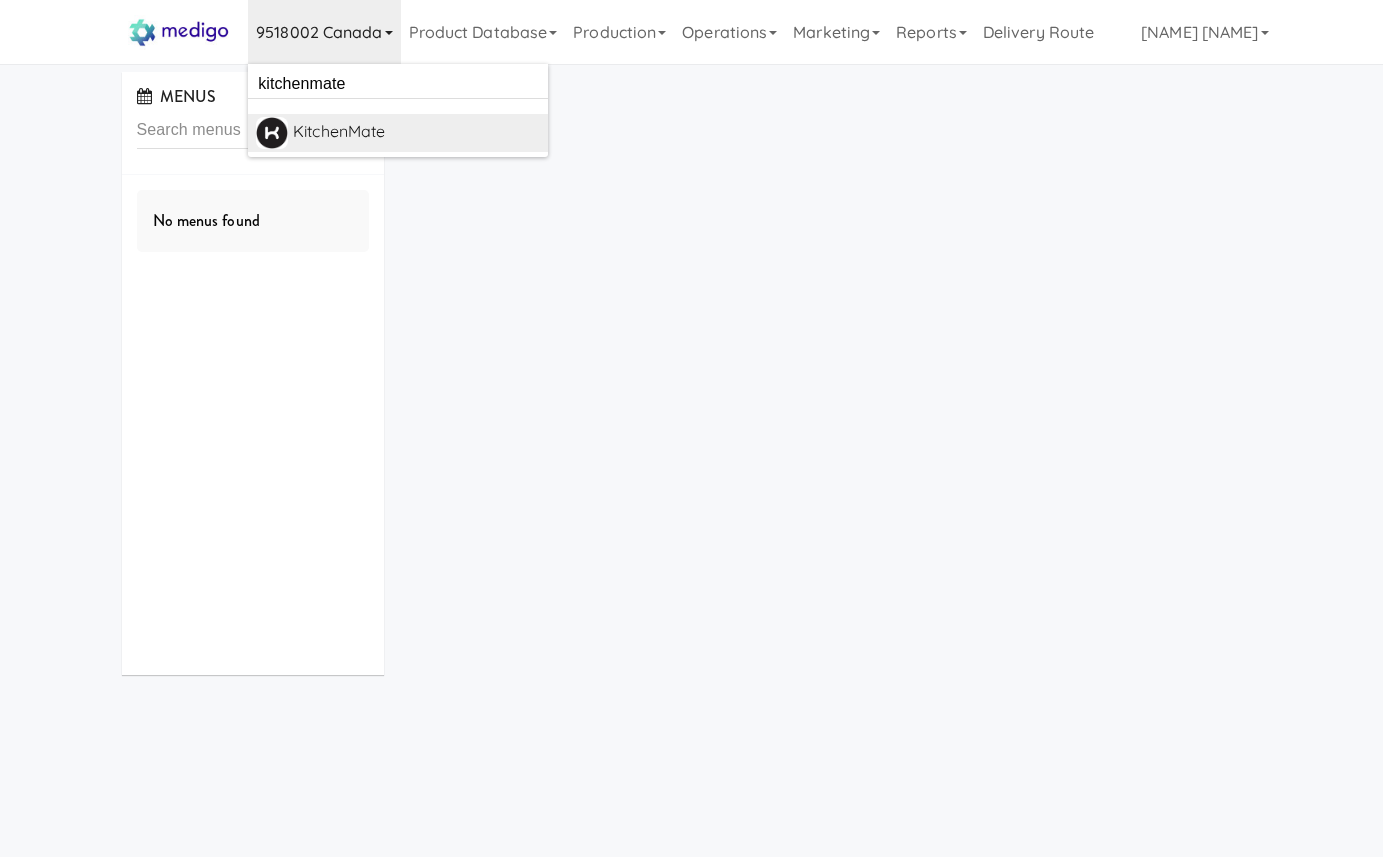 click on "KitchenMate" at bounding box center [416, 132] 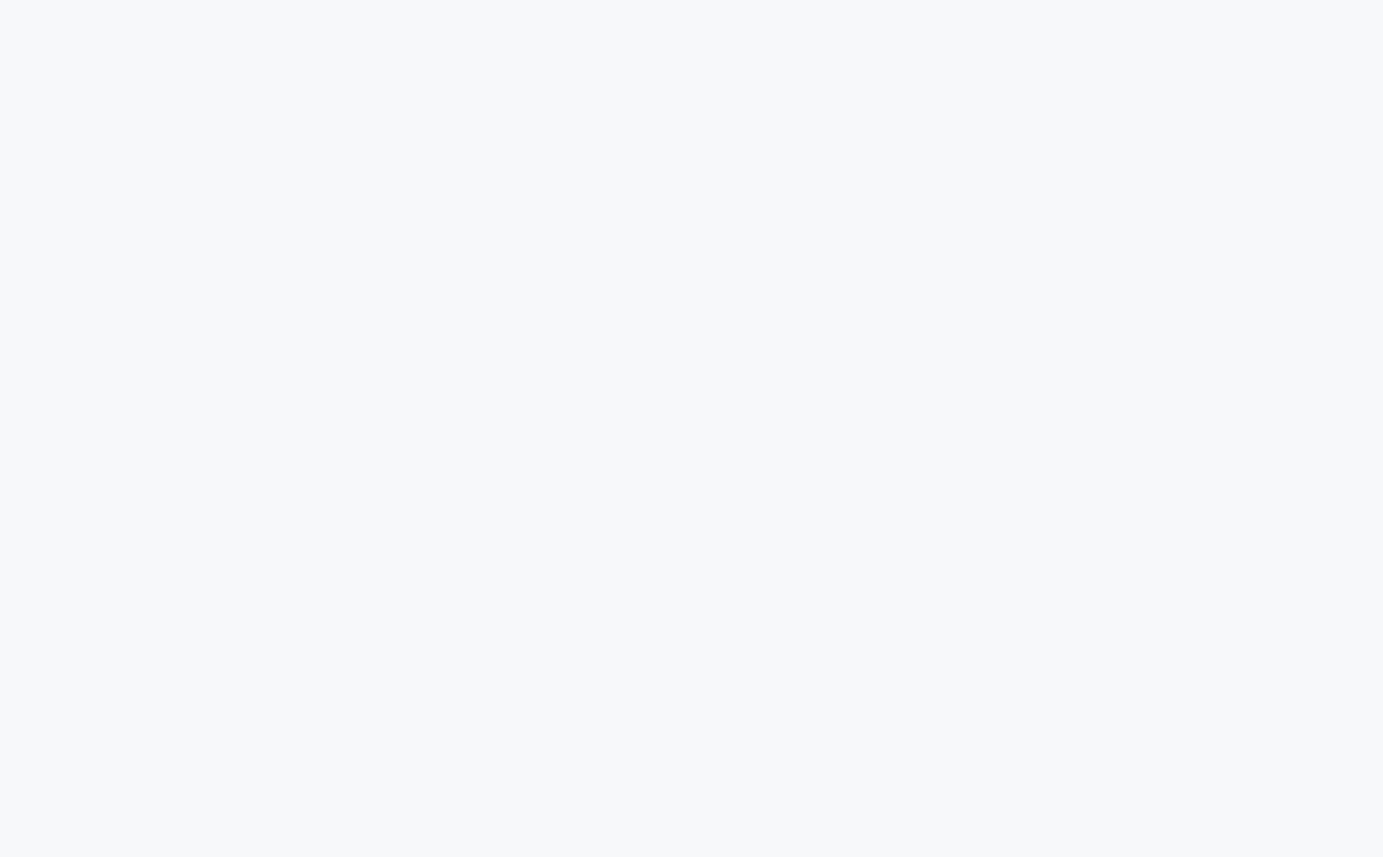 scroll, scrollTop: 0, scrollLeft: 0, axis: both 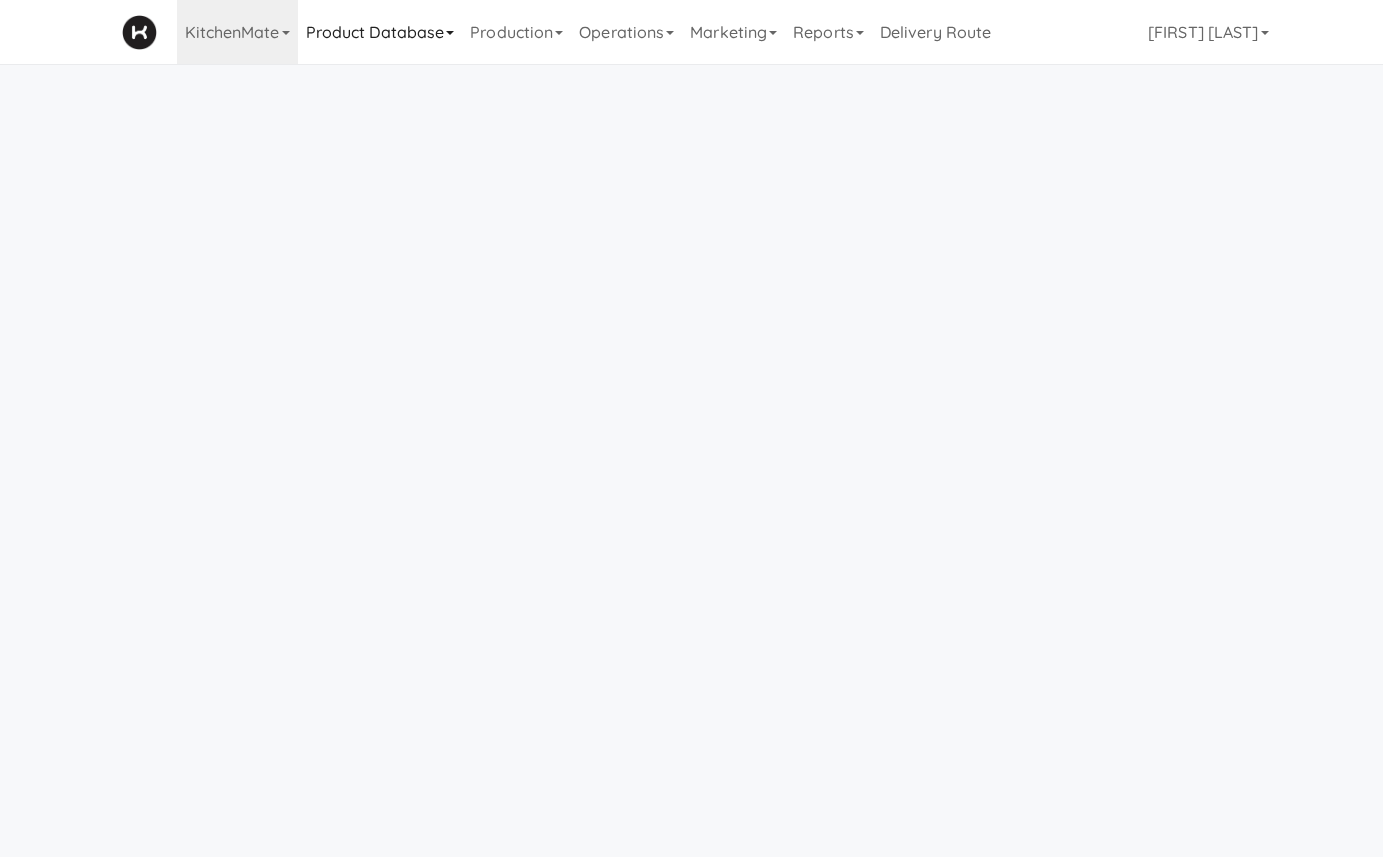 click on "Product Database" at bounding box center (380, 32) 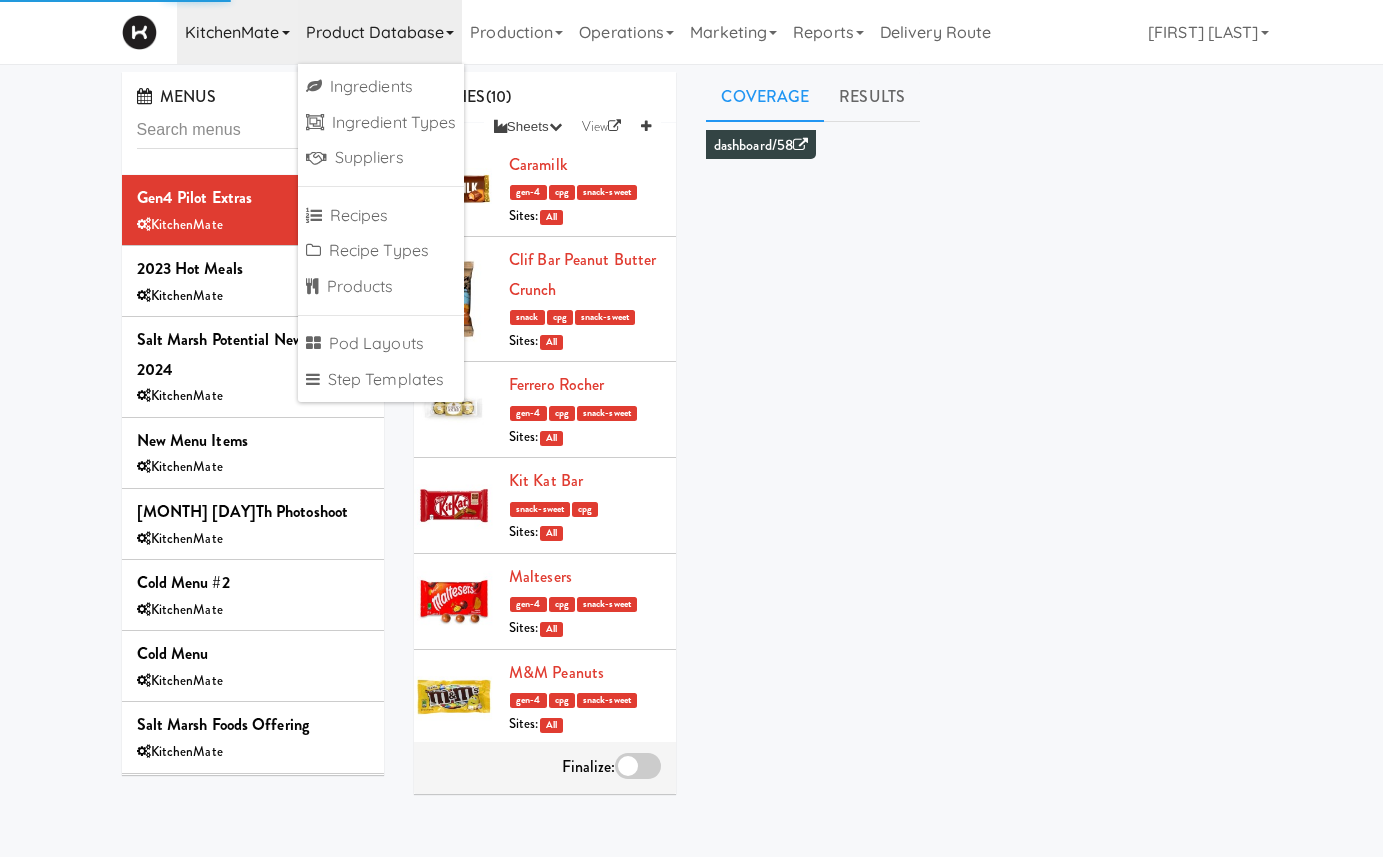 click on "KitchenMate" at bounding box center (237, 32) 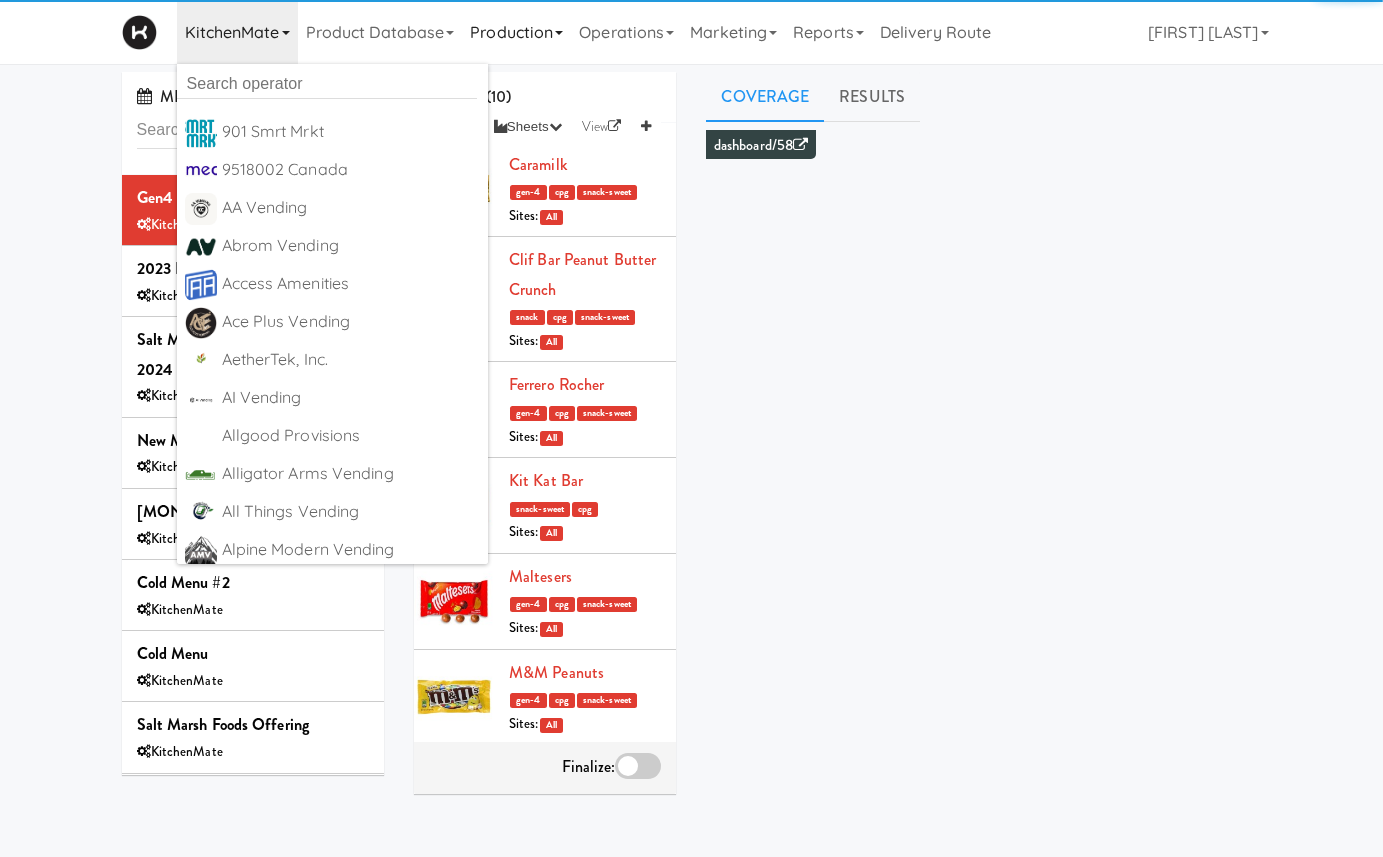 click on "Production" at bounding box center (516, 32) 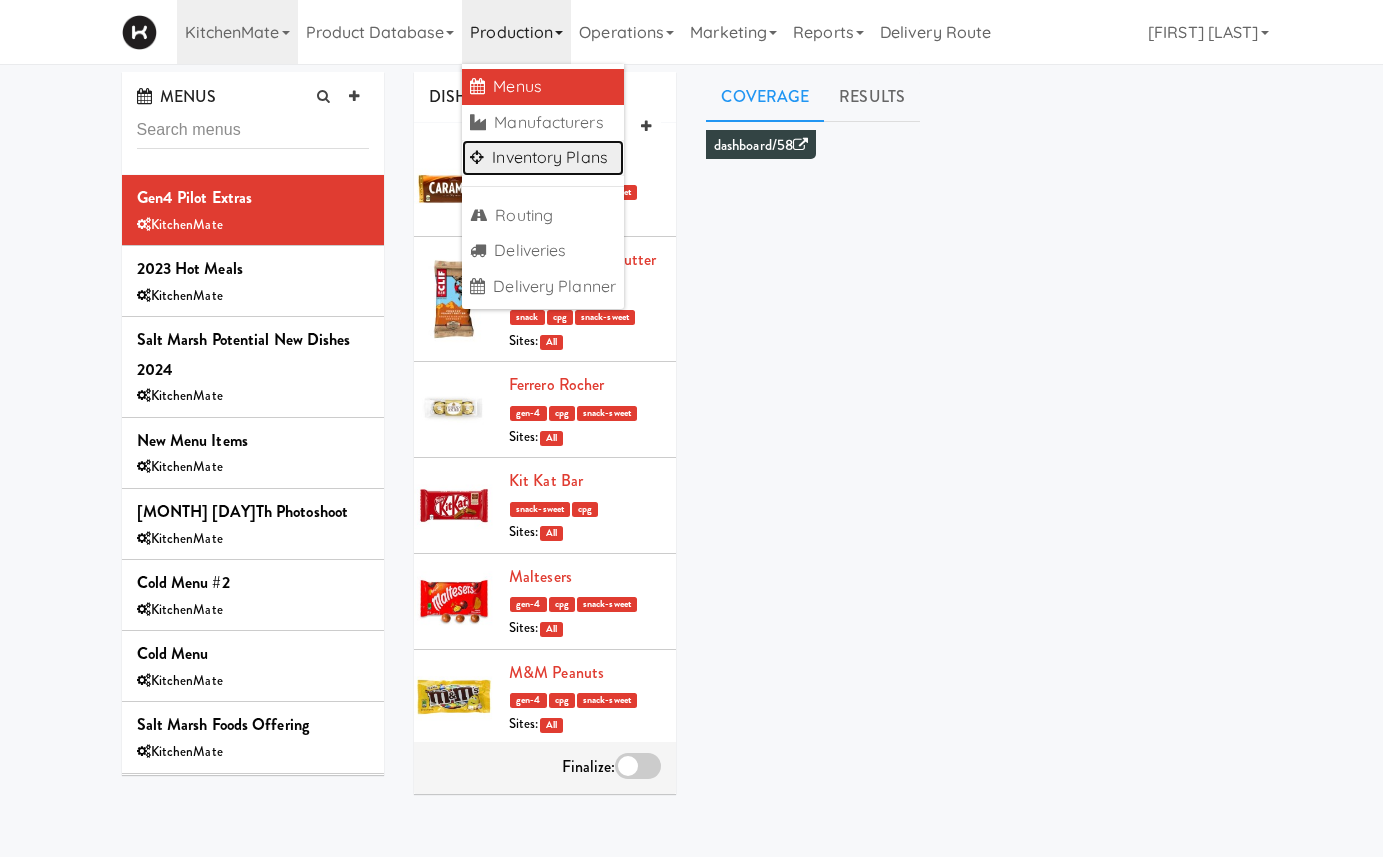 click on "Inventory Plans" at bounding box center [543, 158] 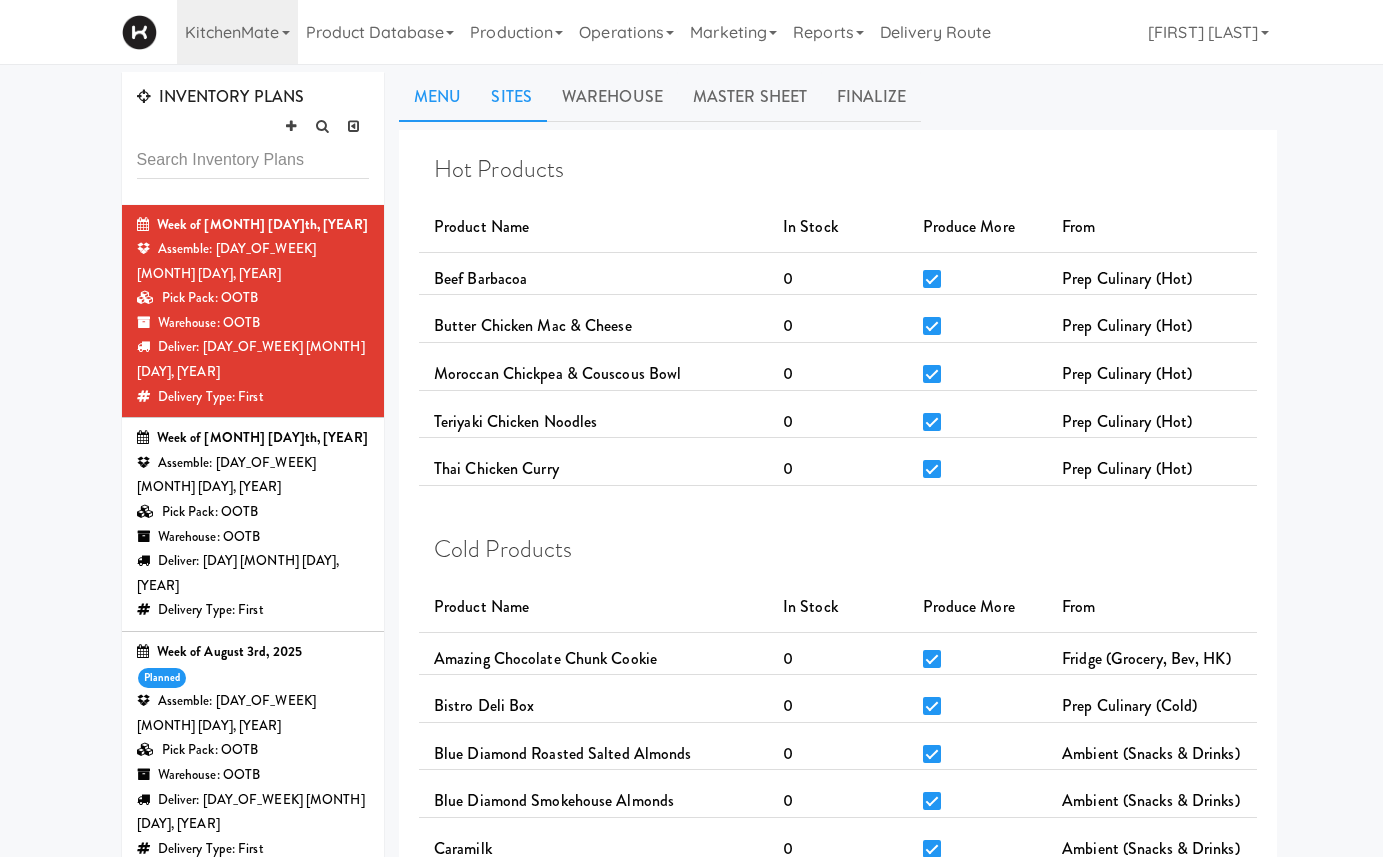 click on "Sites" at bounding box center [511, 97] 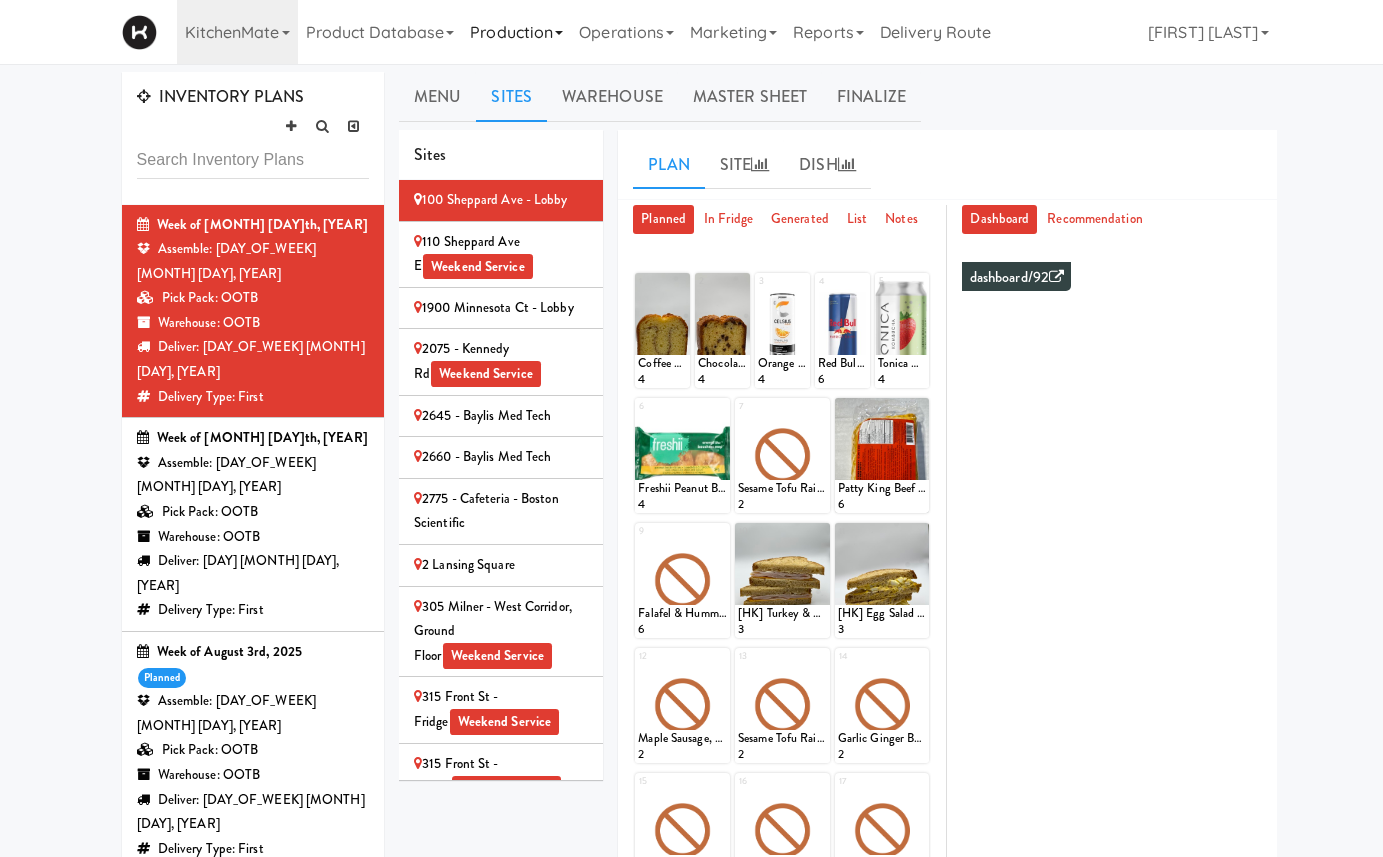 click on "Production" at bounding box center (516, 32) 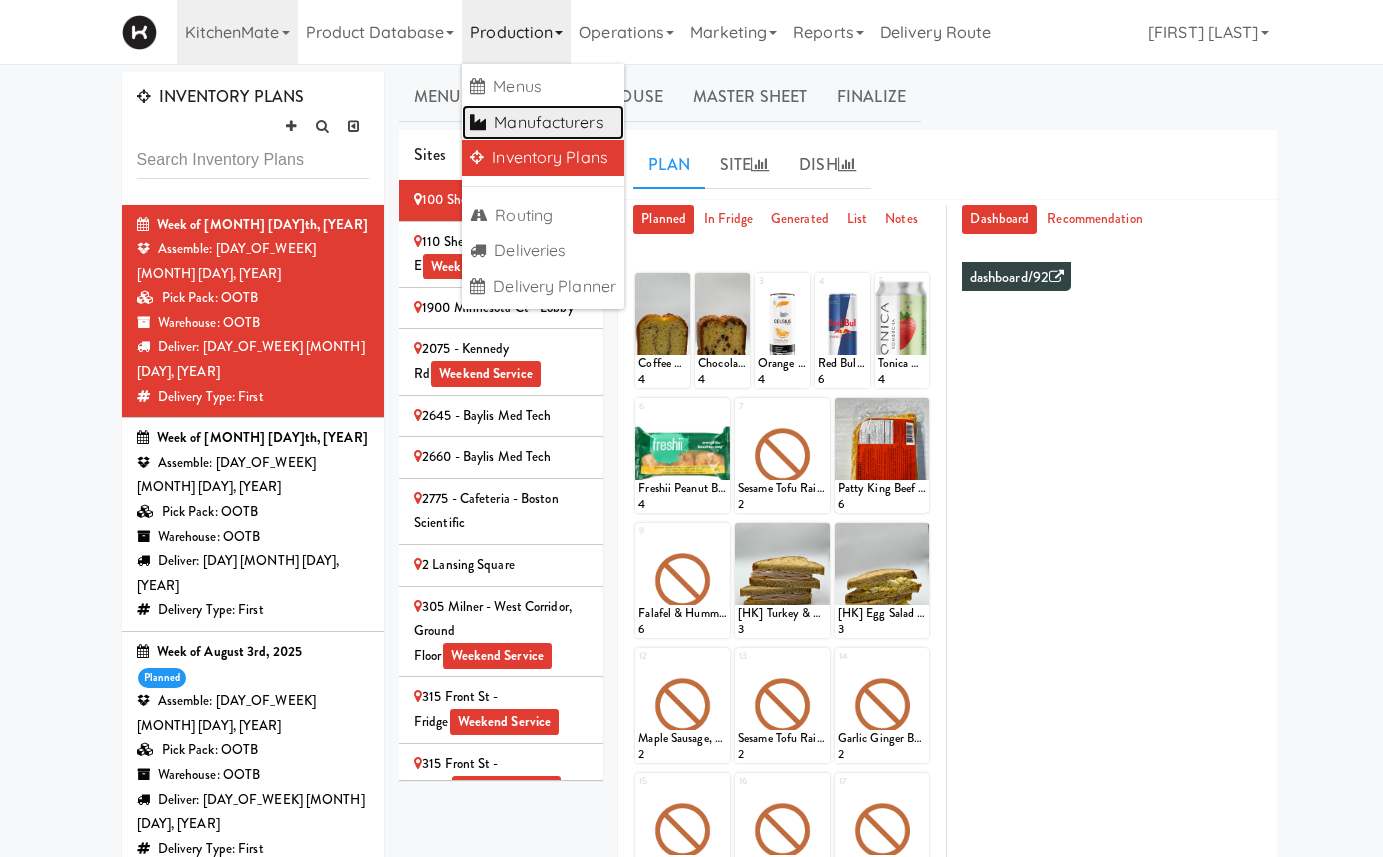 click on "Manufacturers" at bounding box center [543, 123] 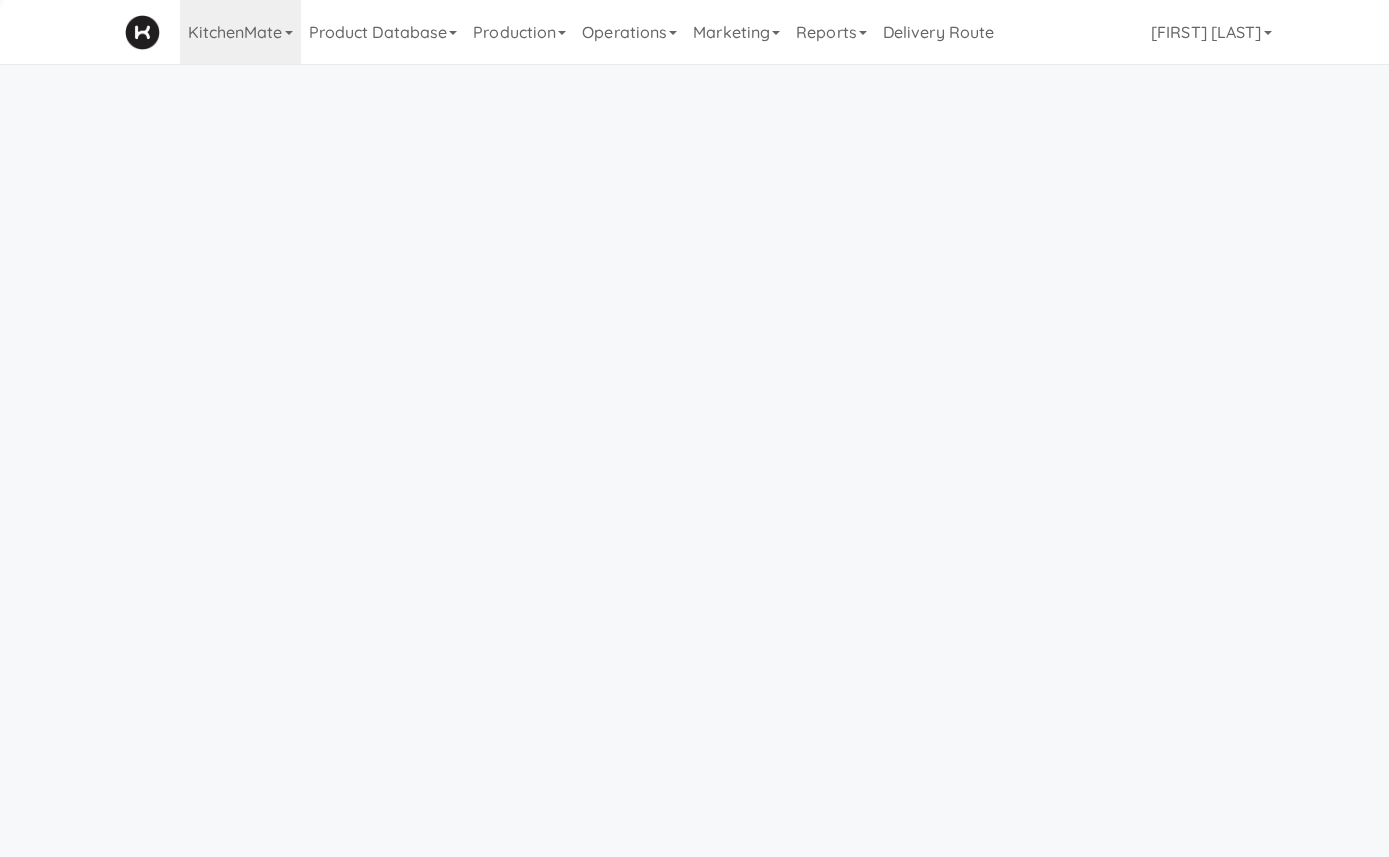 scroll, scrollTop: 0, scrollLeft: 0, axis: both 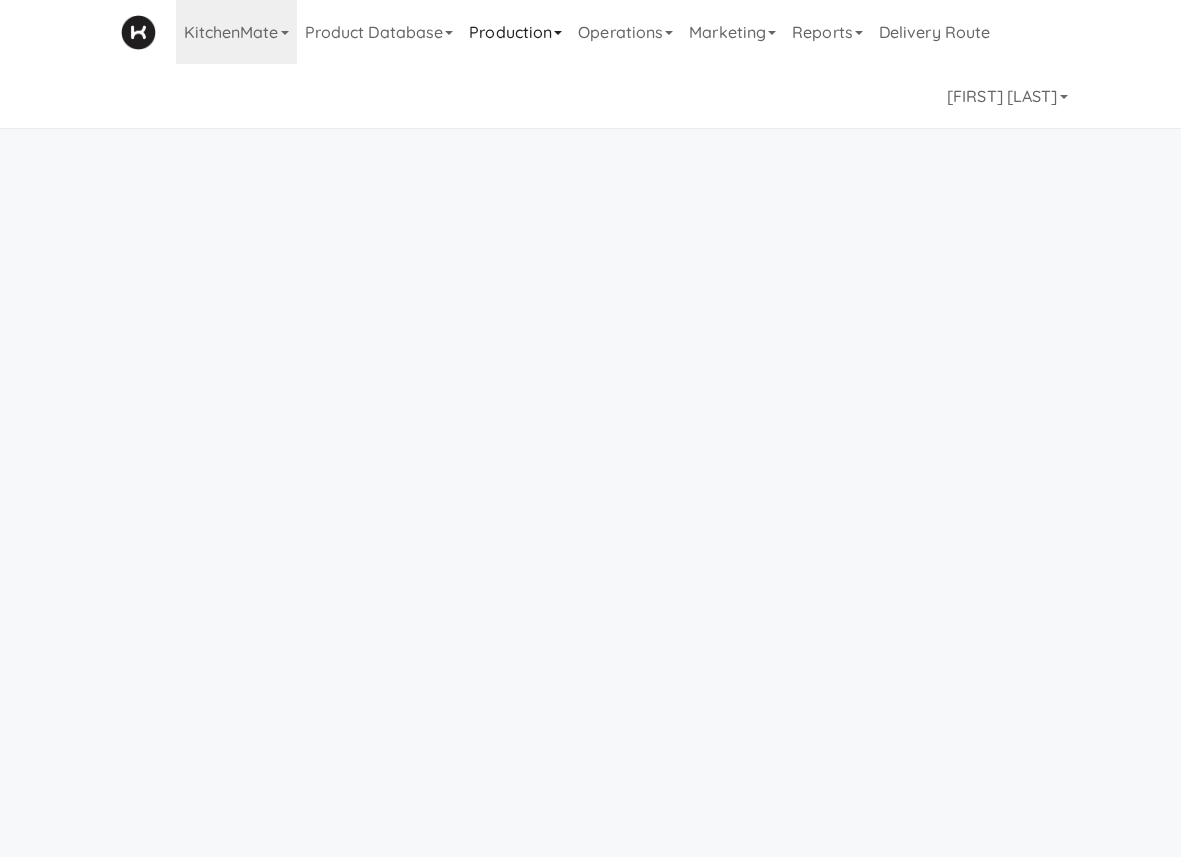 click on "Production" at bounding box center [515, 32] 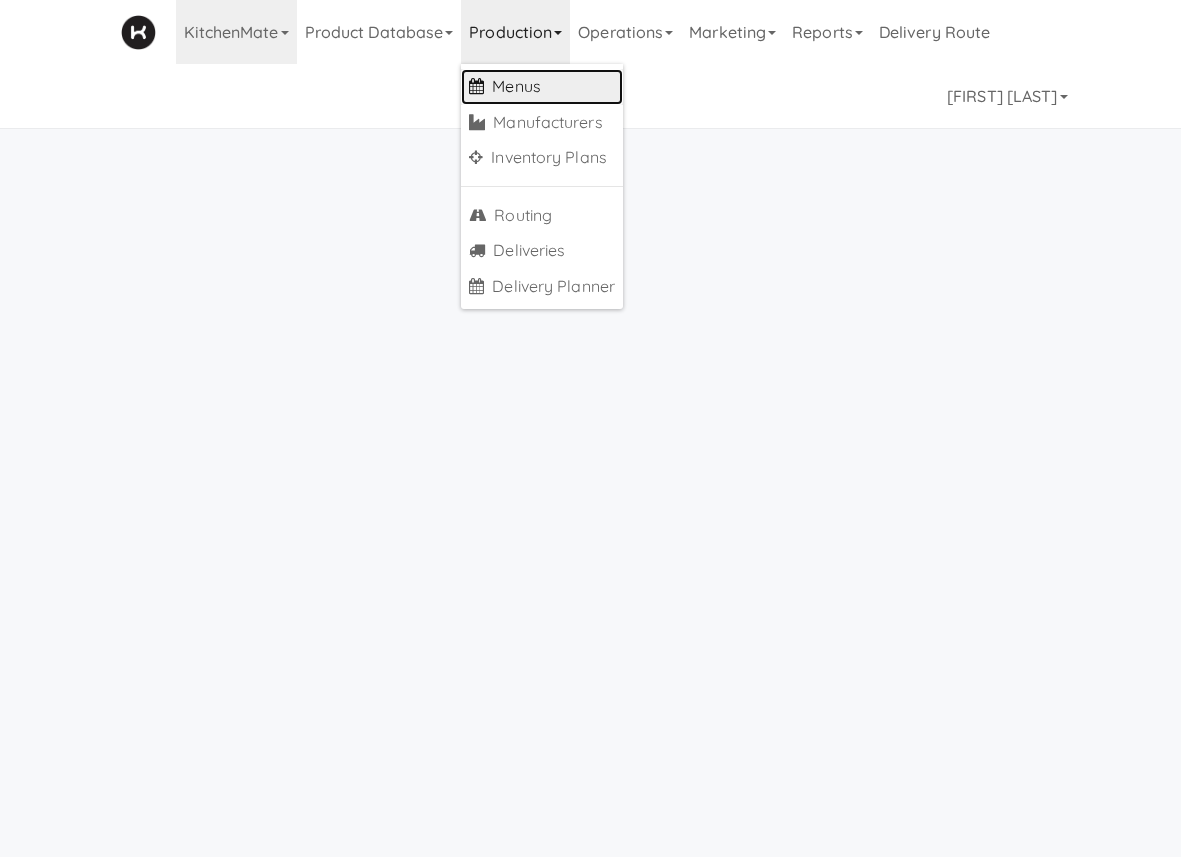 click on "Menus" at bounding box center (542, 87) 